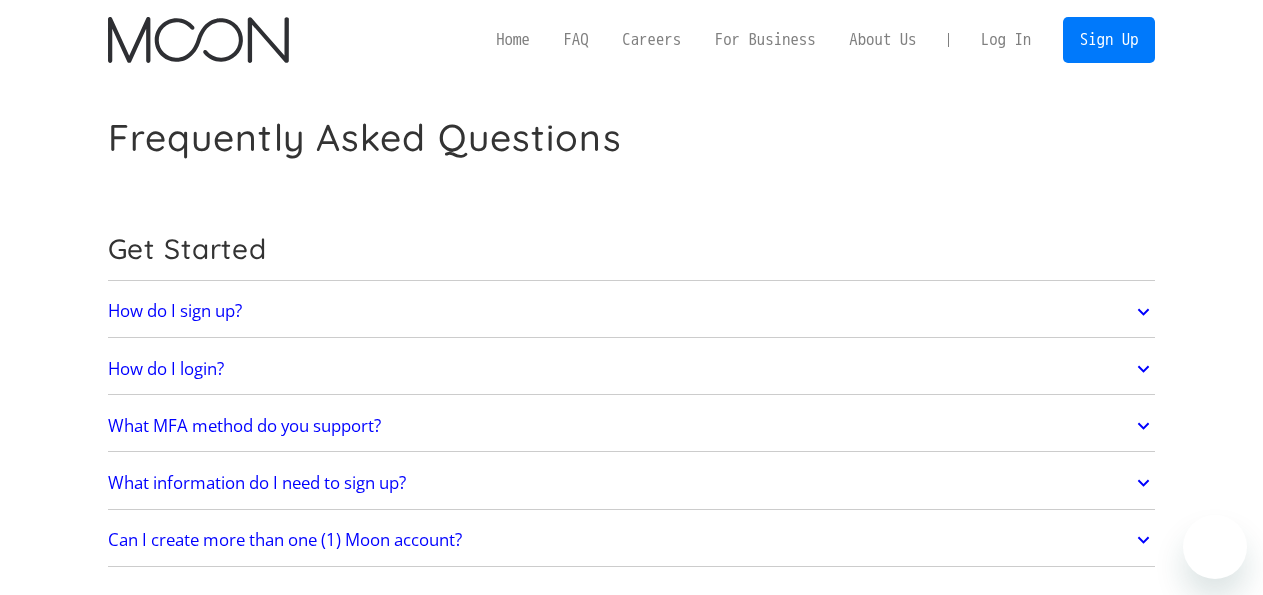 scroll, scrollTop: 0, scrollLeft: 0, axis: both 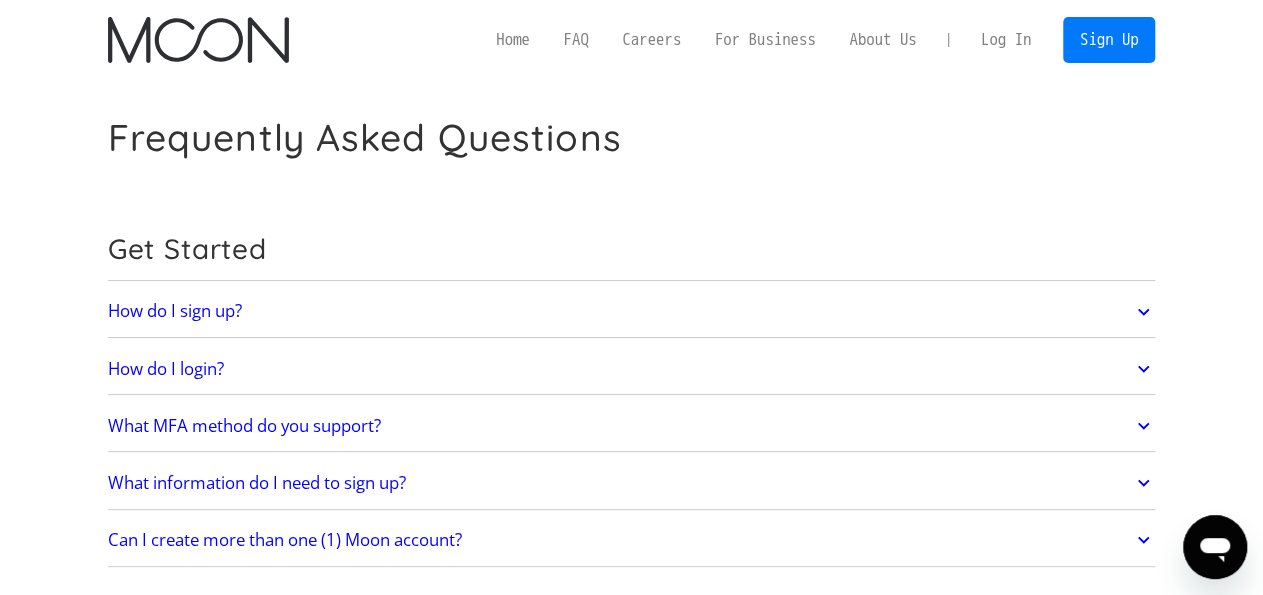 click on "Log In" at bounding box center (1006, 40) 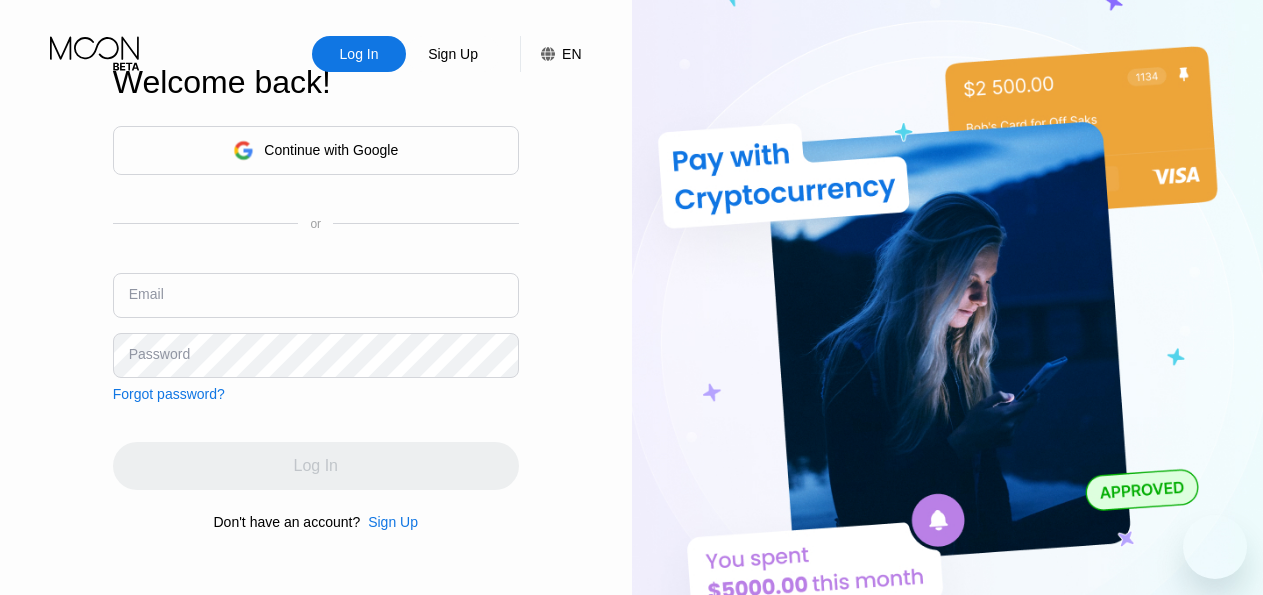 scroll, scrollTop: 0, scrollLeft: 0, axis: both 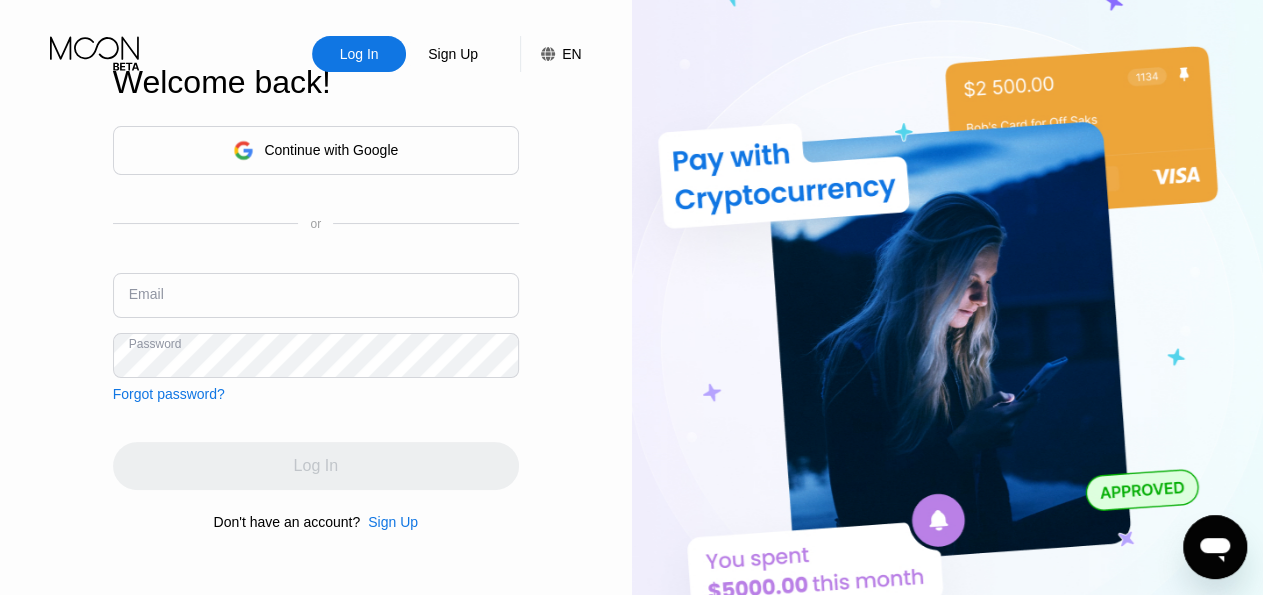 click at bounding box center [316, 295] 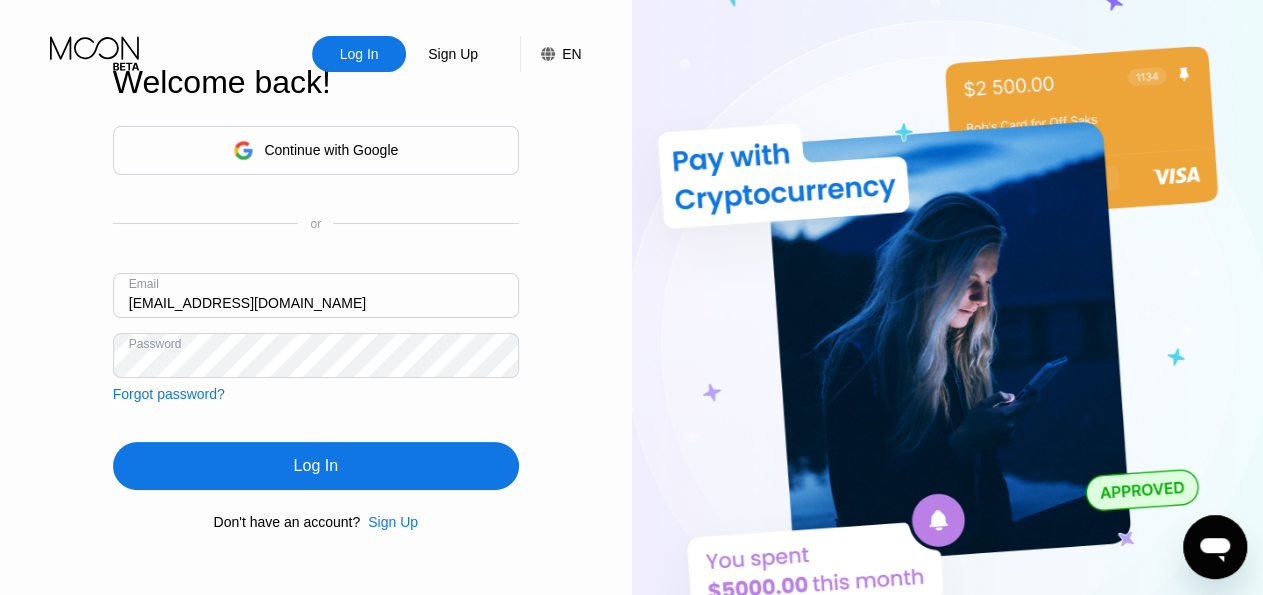 type on "[EMAIL_ADDRESS][DOMAIN_NAME]" 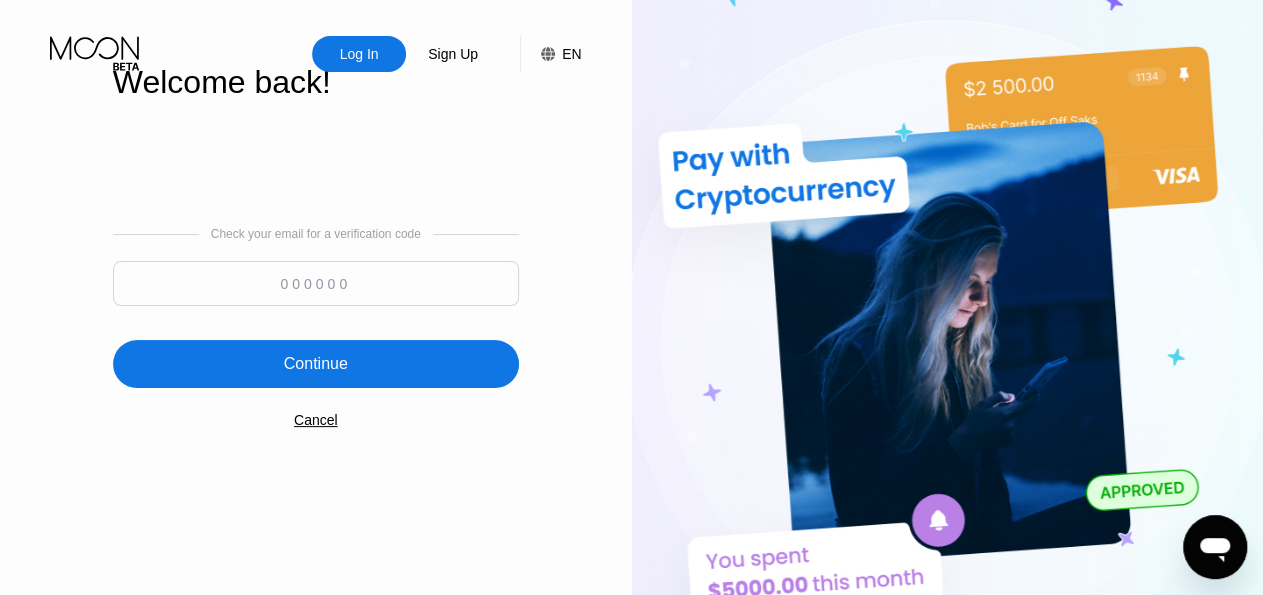 click at bounding box center (316, 283) 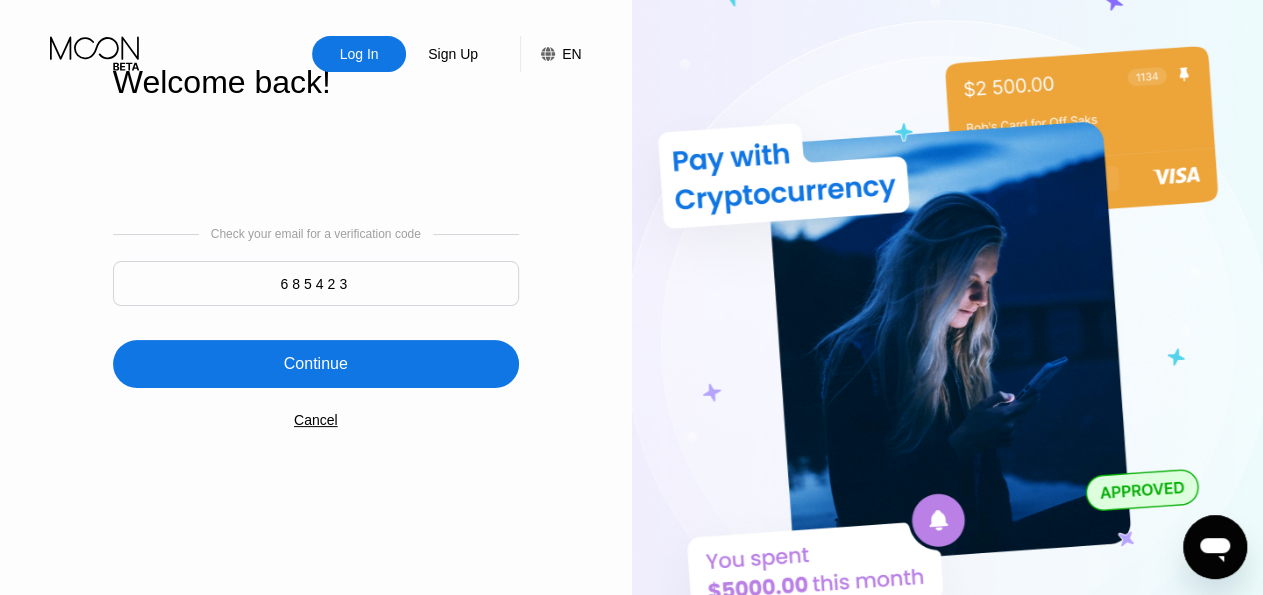 type on "685423" 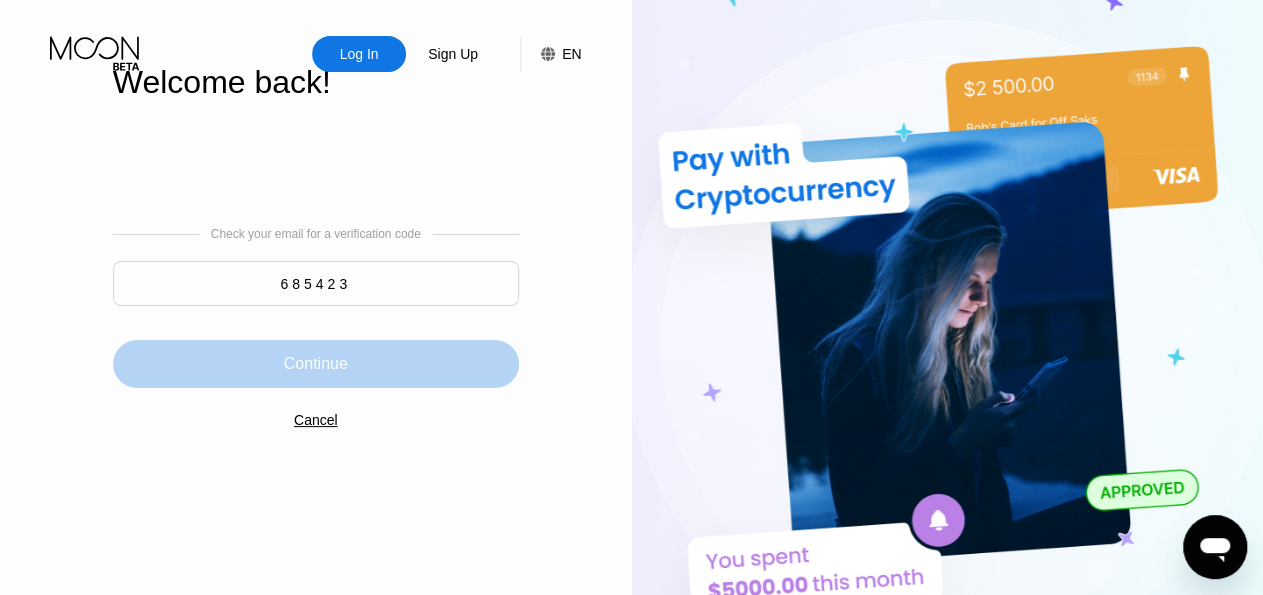 click on "Continue" at bounding box center [316, 364] 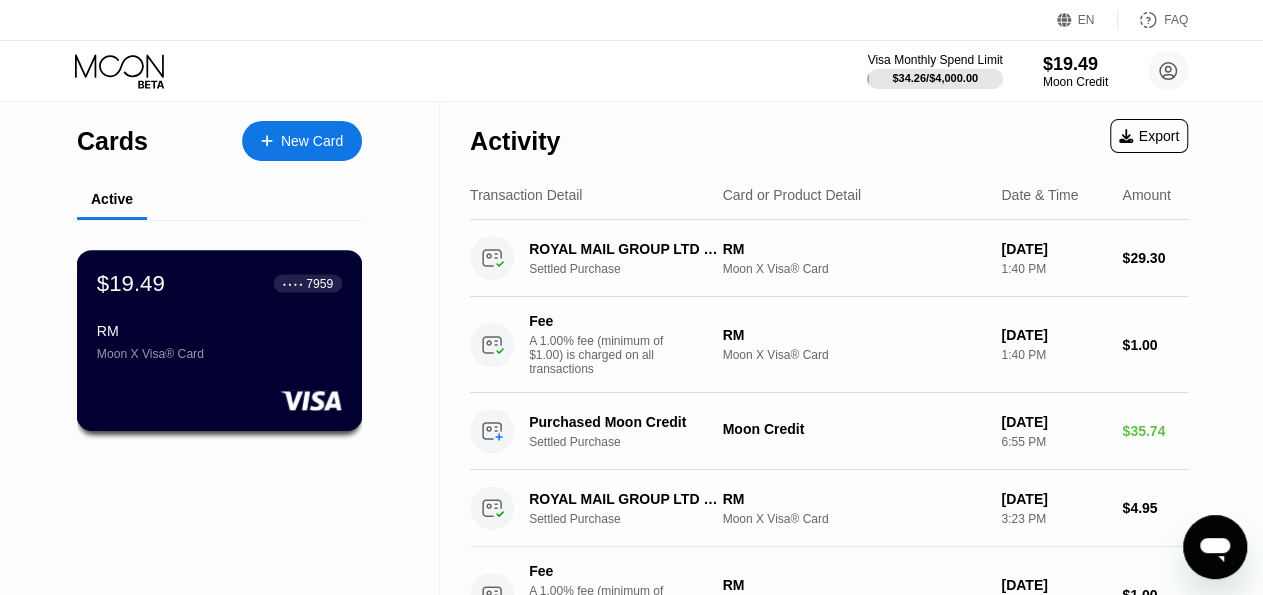 click on "$19.49 ● ● ● ● 7959 [PERSON_NAME] X Visa® Card" at bounding box center [219, 315] 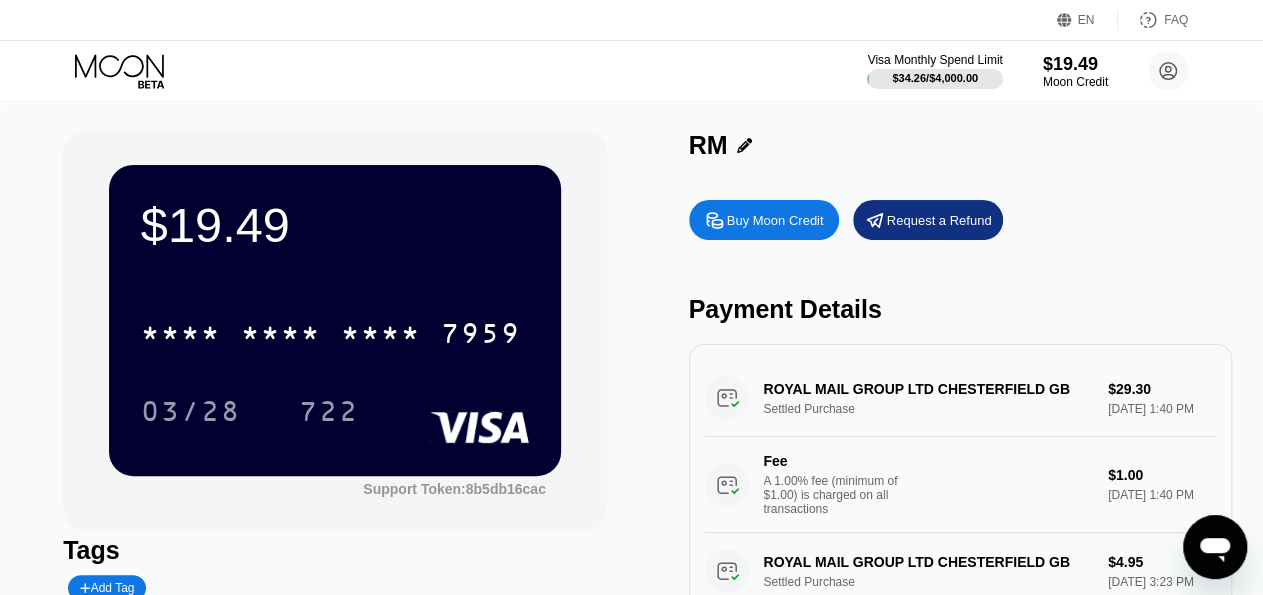 click on "Buy Moon Credit" at bounding box center [775, 220] 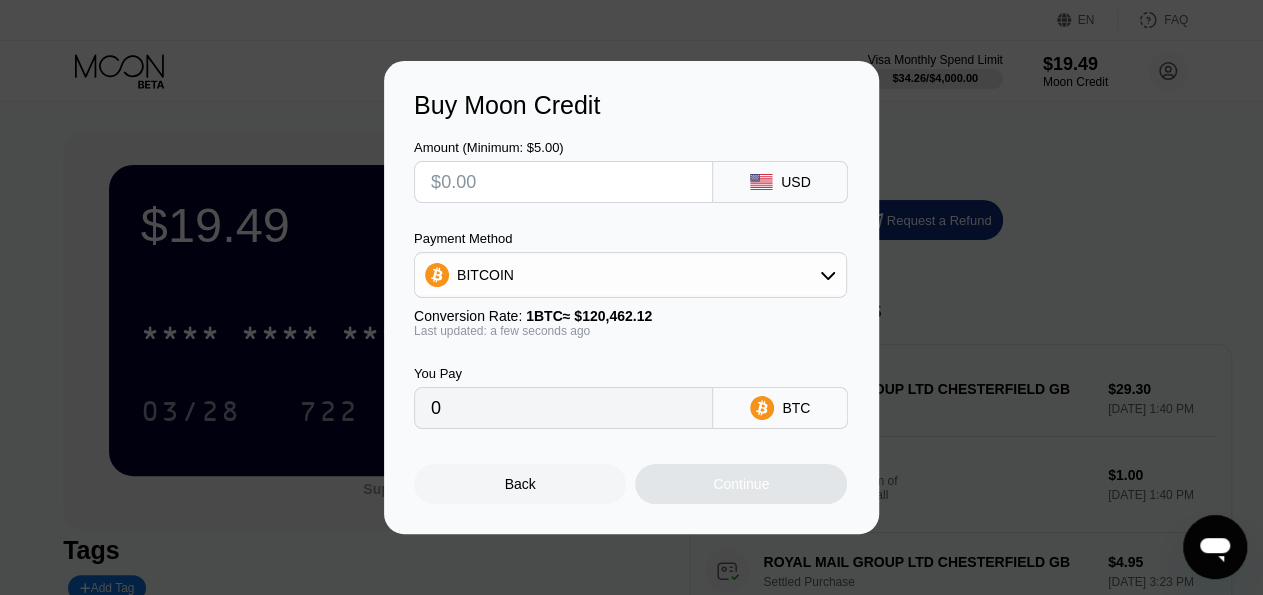 click on "BITCOIN" at bounding box center [630, 275] 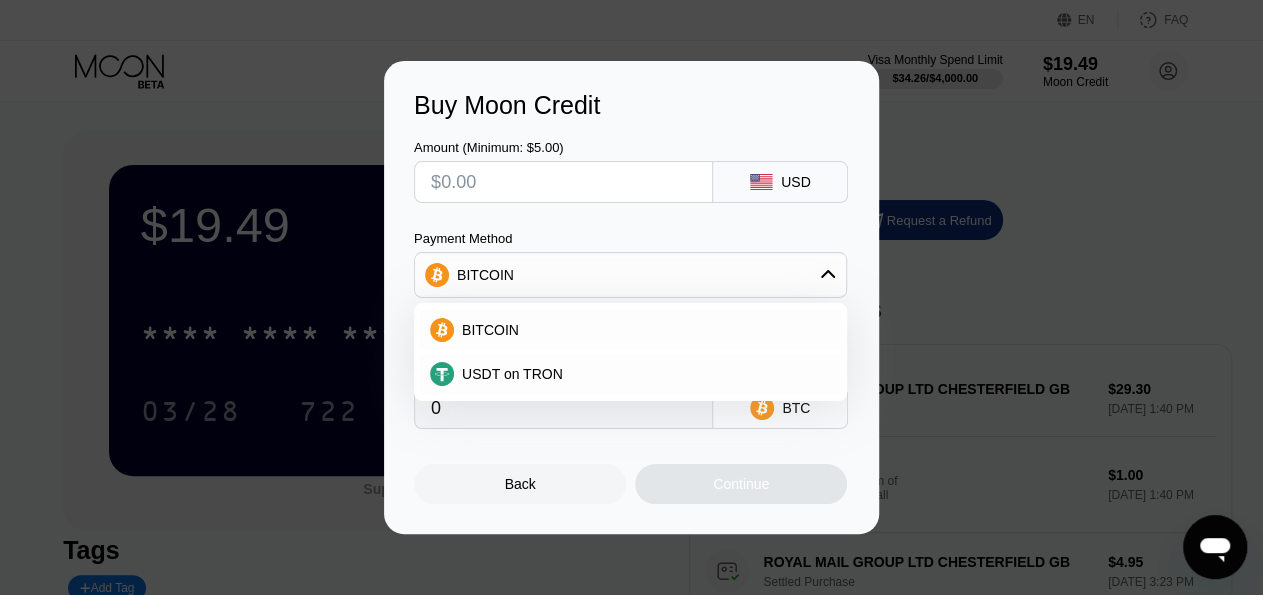 click on "Amount (Minimum: $5.00) USD Payment Method BITCOIN BITCOIN USDT on TRON Conversion Rate:   1  BTC  ≈   $120,462.12 Last updated:   a few seconds ago You Pay 0 BTC" at bounding box center (631, 274) 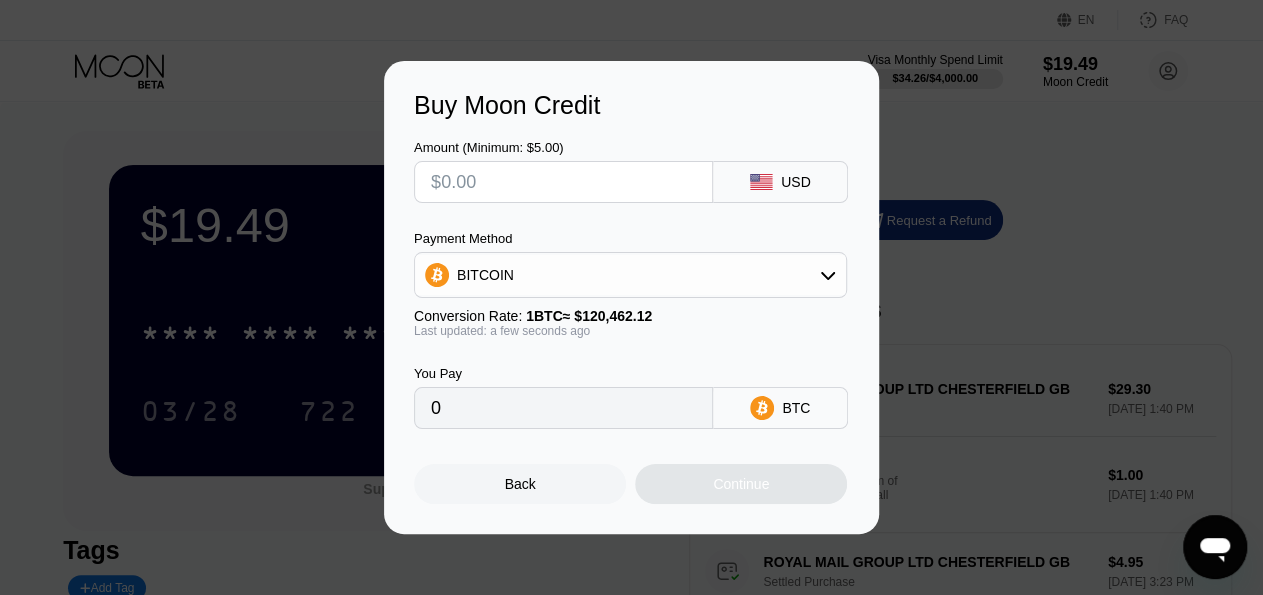 click on "Payment Method" at bounding box center (630, 238) 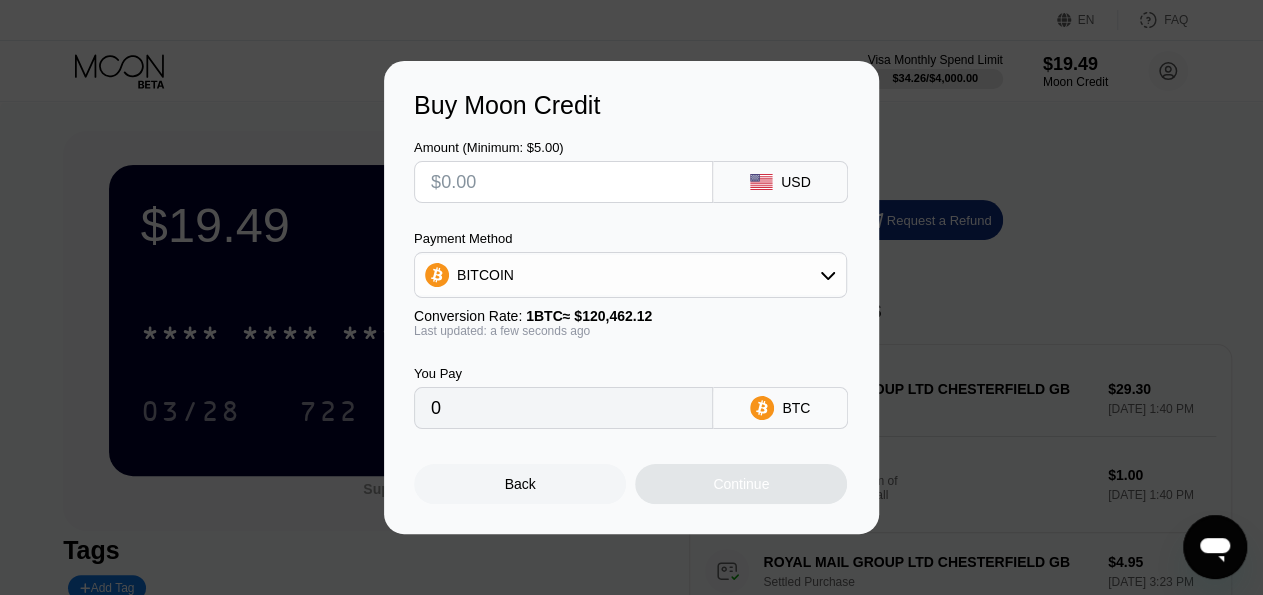 click at bounding box center (563, 182) 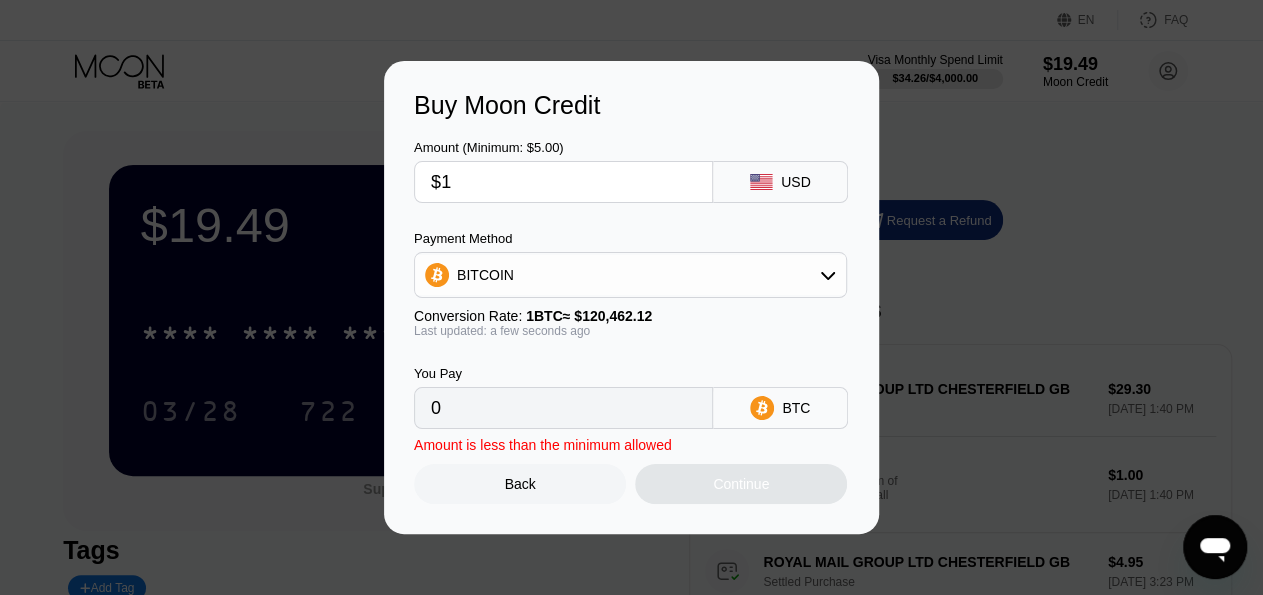 type on "0.00000831" 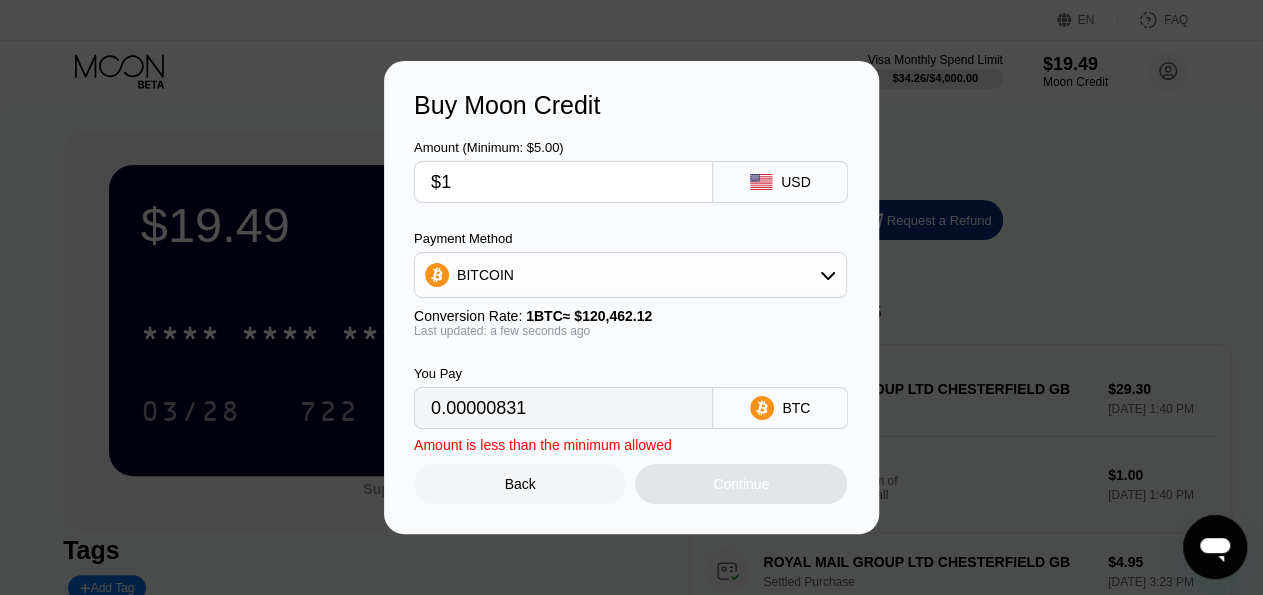 type on "$10" 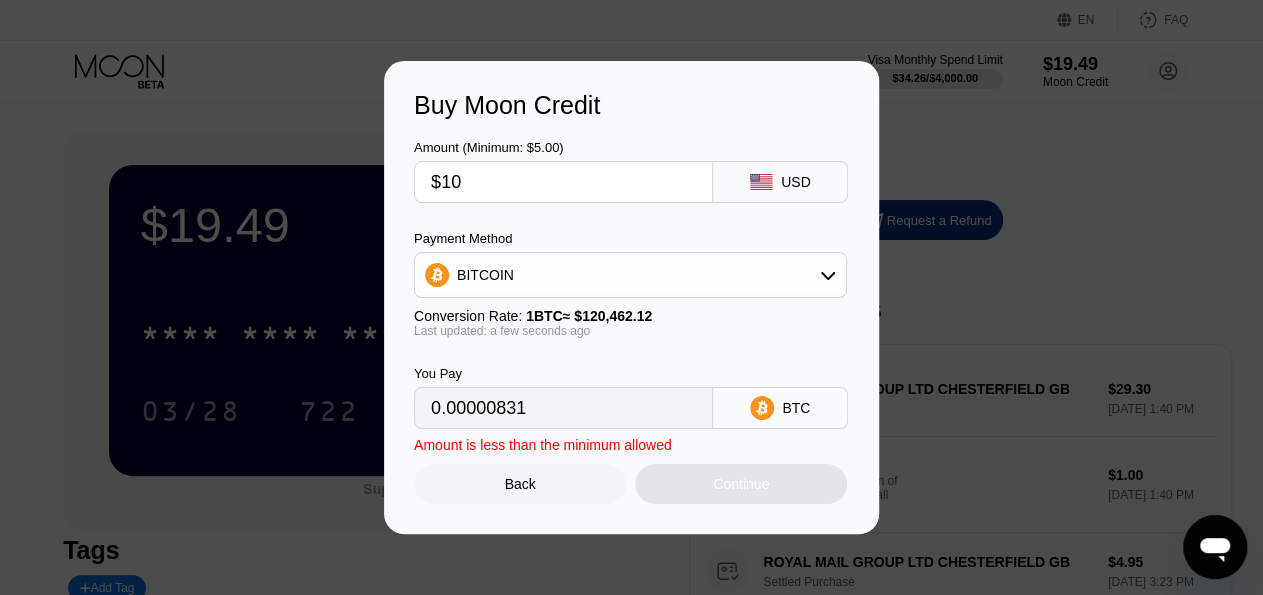 type on "0.00008302" 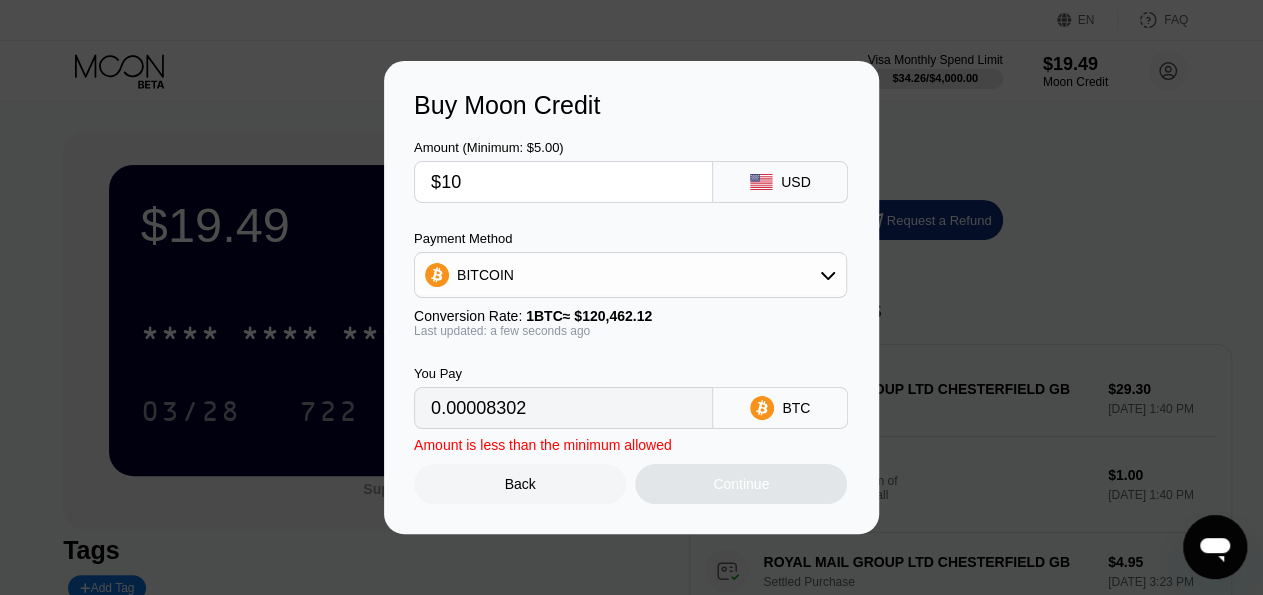 type on "$100" 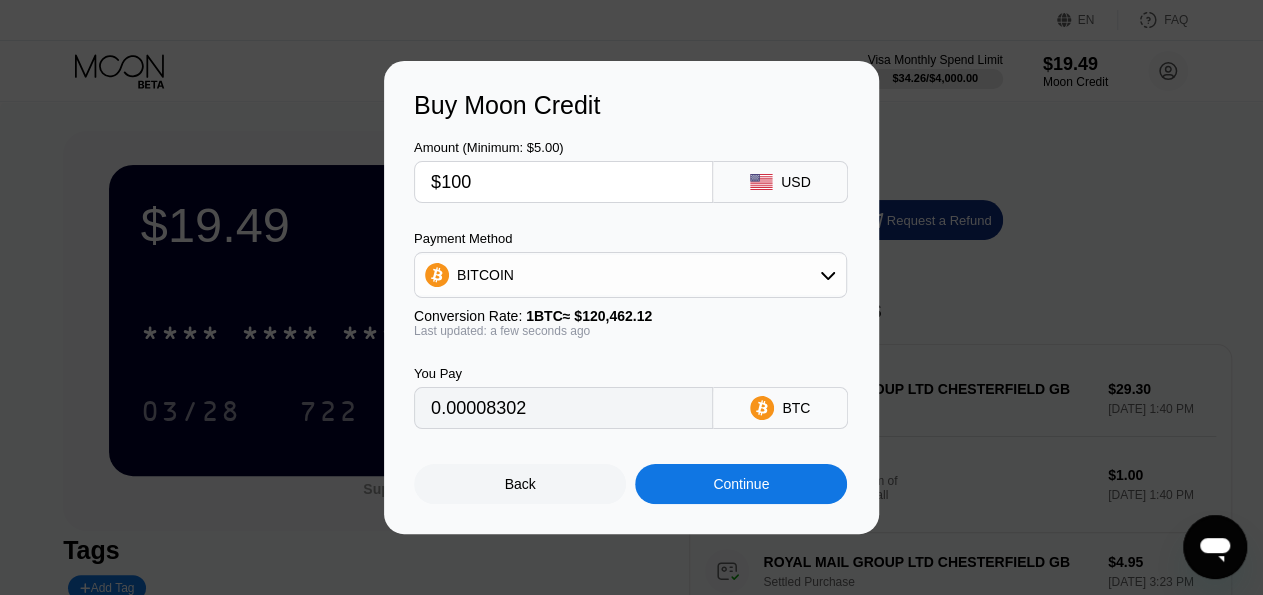 type on "0.00083014" 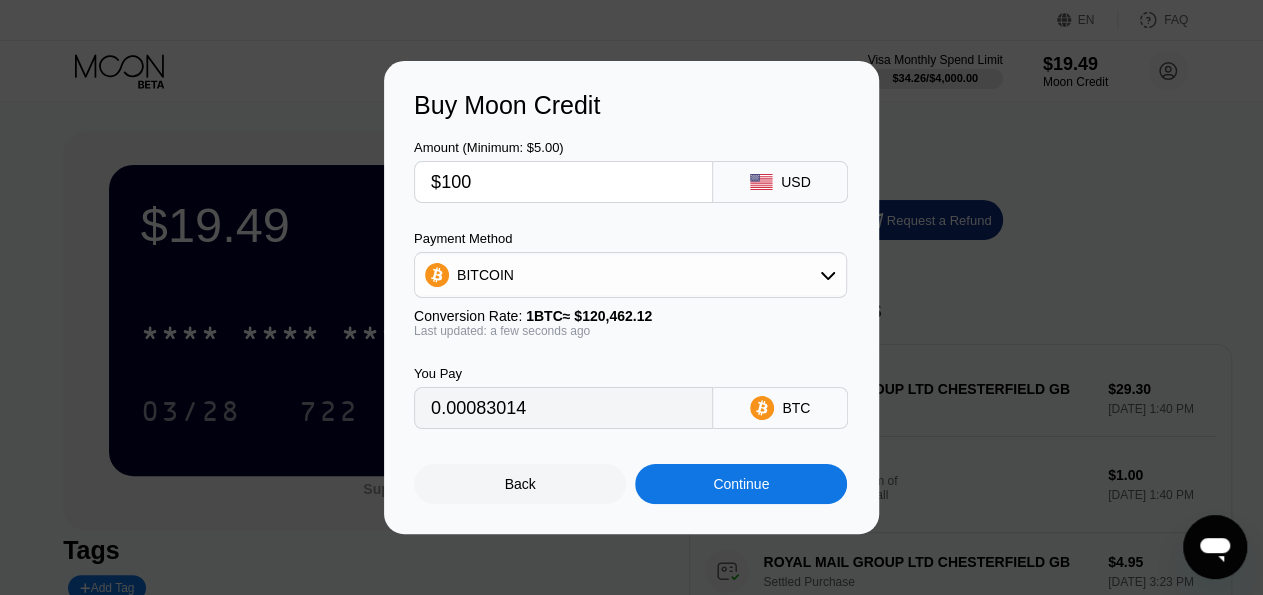 scroll, scrollTop: 192, scrollLeft: 0, axis: vertical 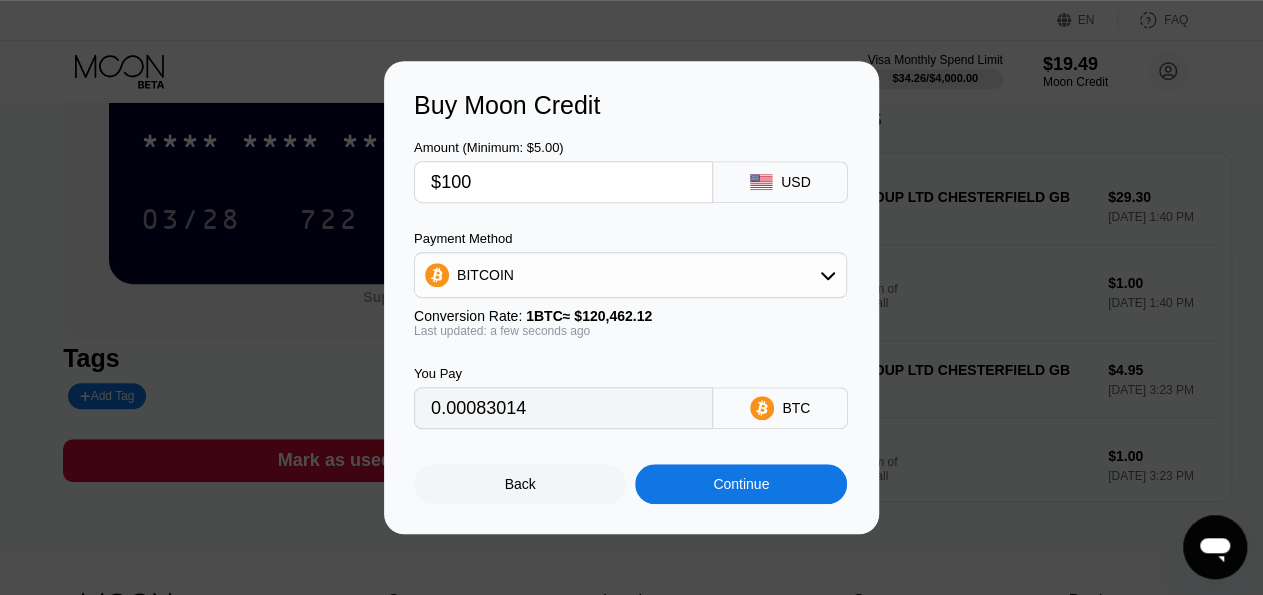 type on "$100" 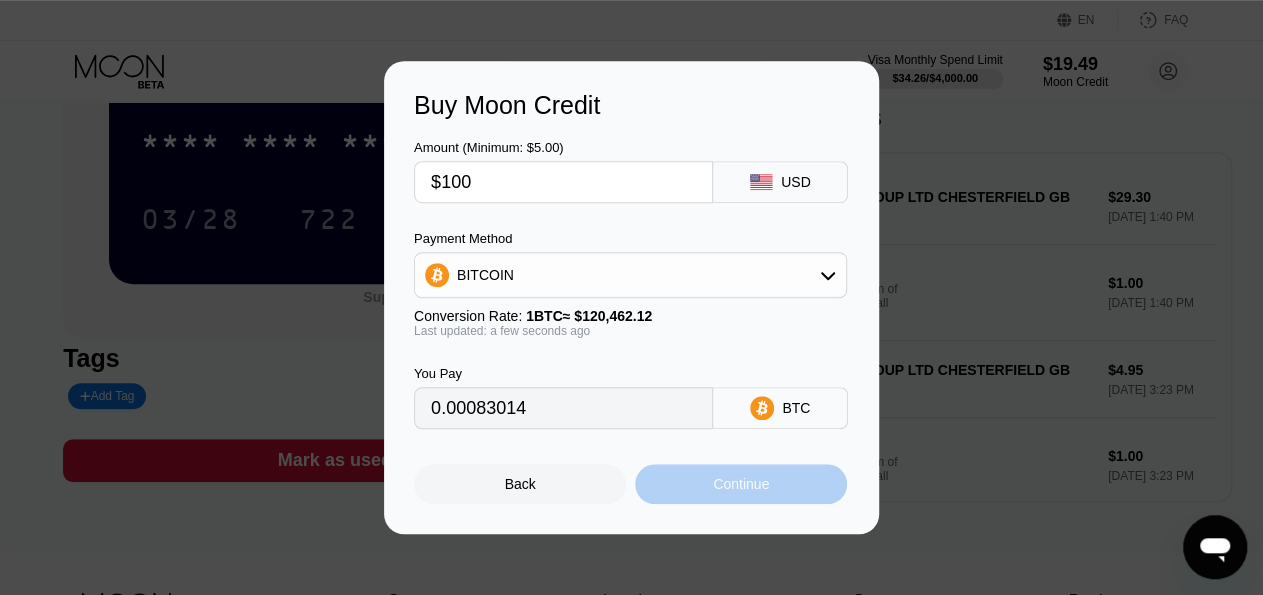 click on "Continue" at bounding box center (741, 484) 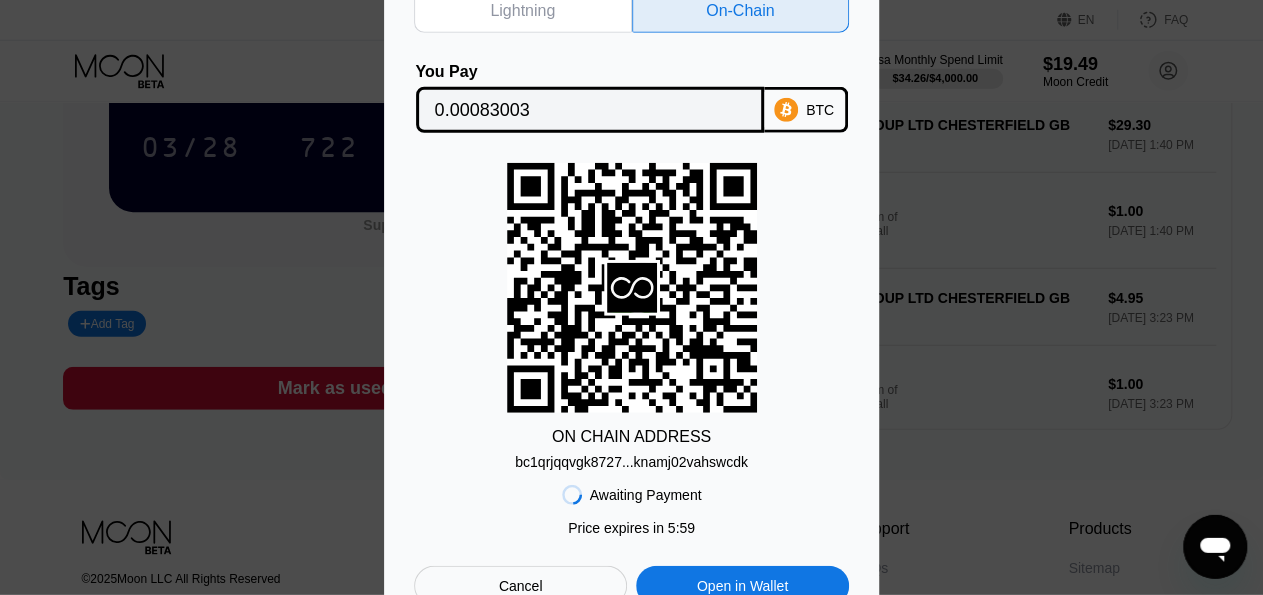 scroll, scrollTop: 265, scrollLeft: 0, axis: vertical 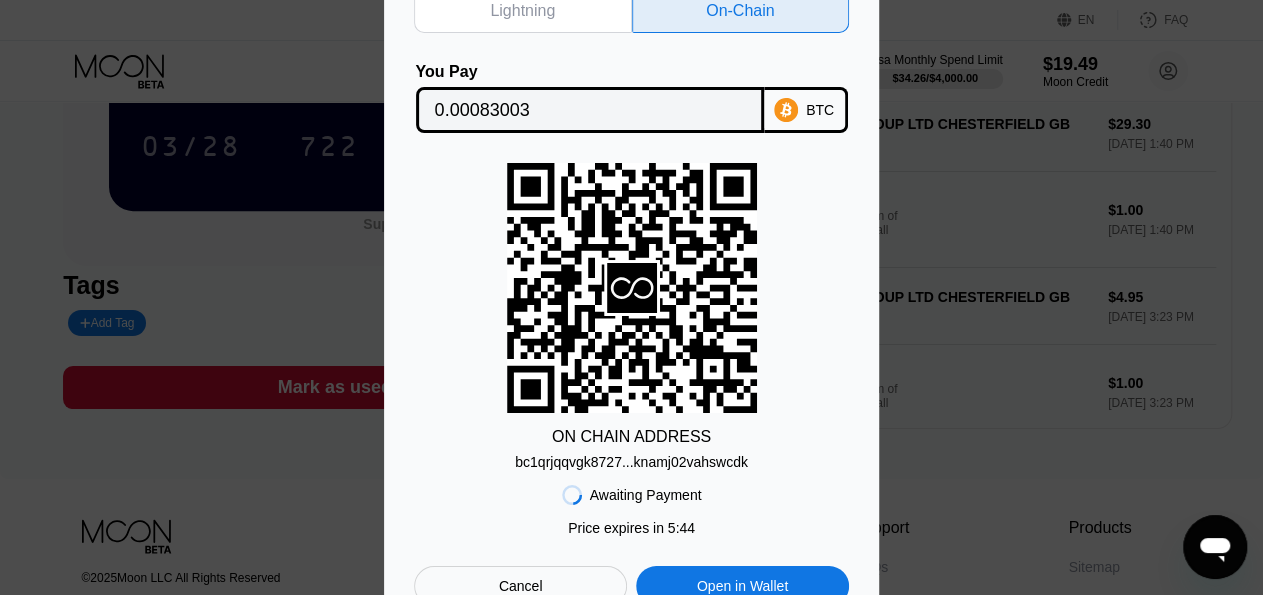 click on "Cancel" at bounding box center (520, 586) 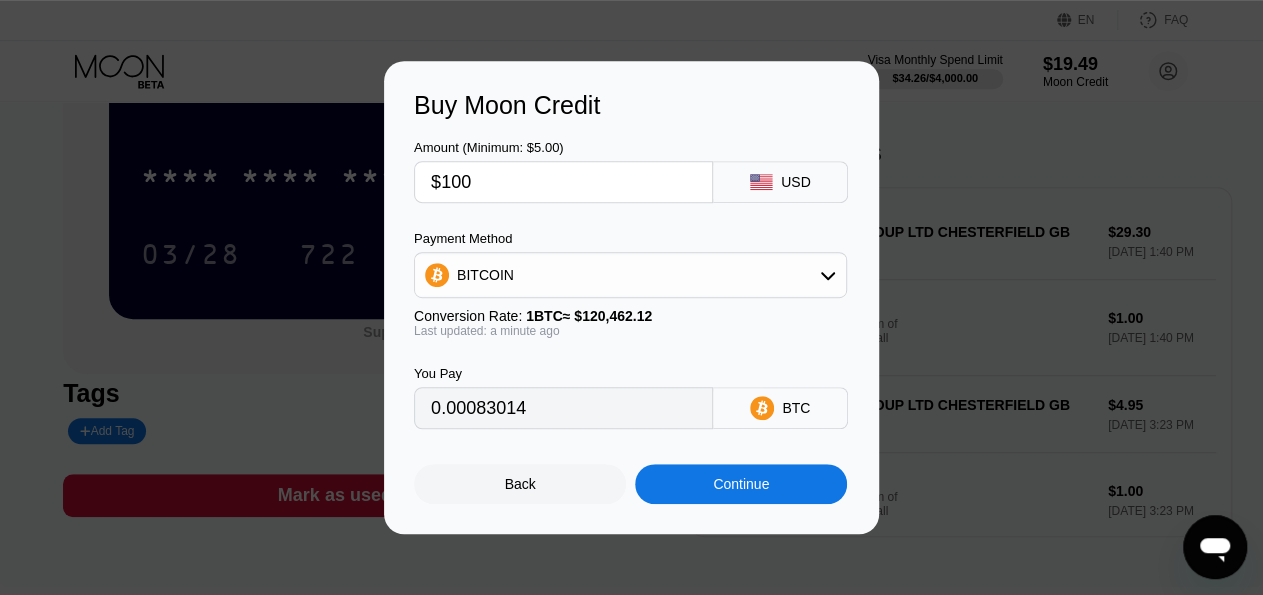 scroll, scrollTop: 154, scrollLeft: 0, axis: vertical 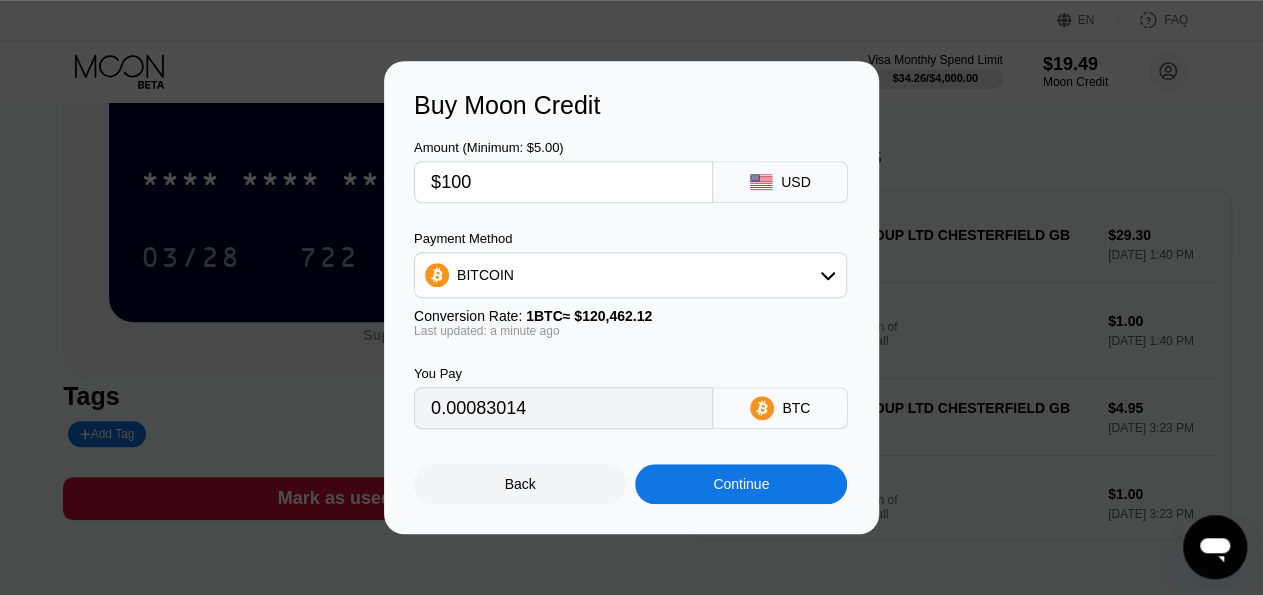 click on "Back" at bounding box center (520, 484) 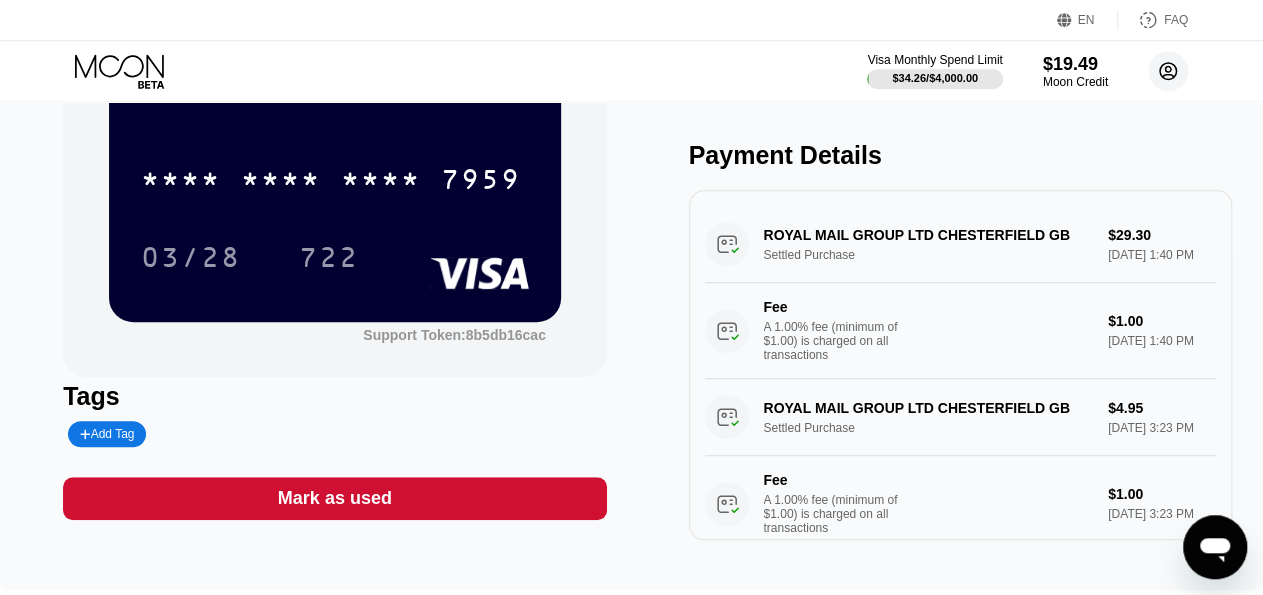 click 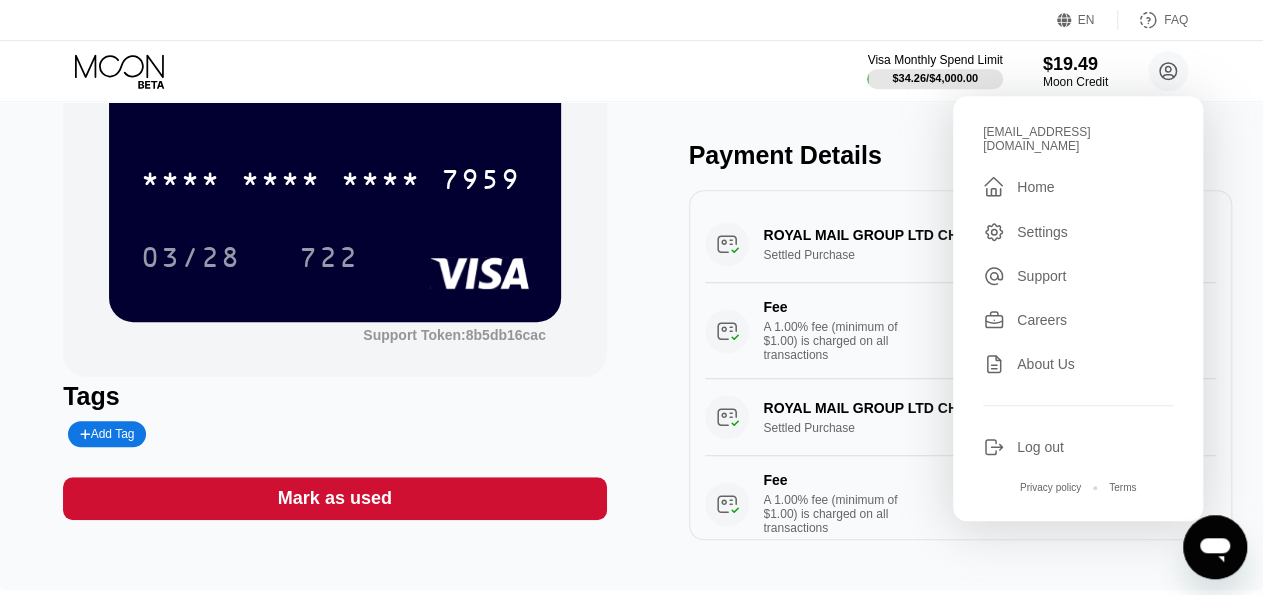 click on "Settings" at bounding box center (1042, 232) 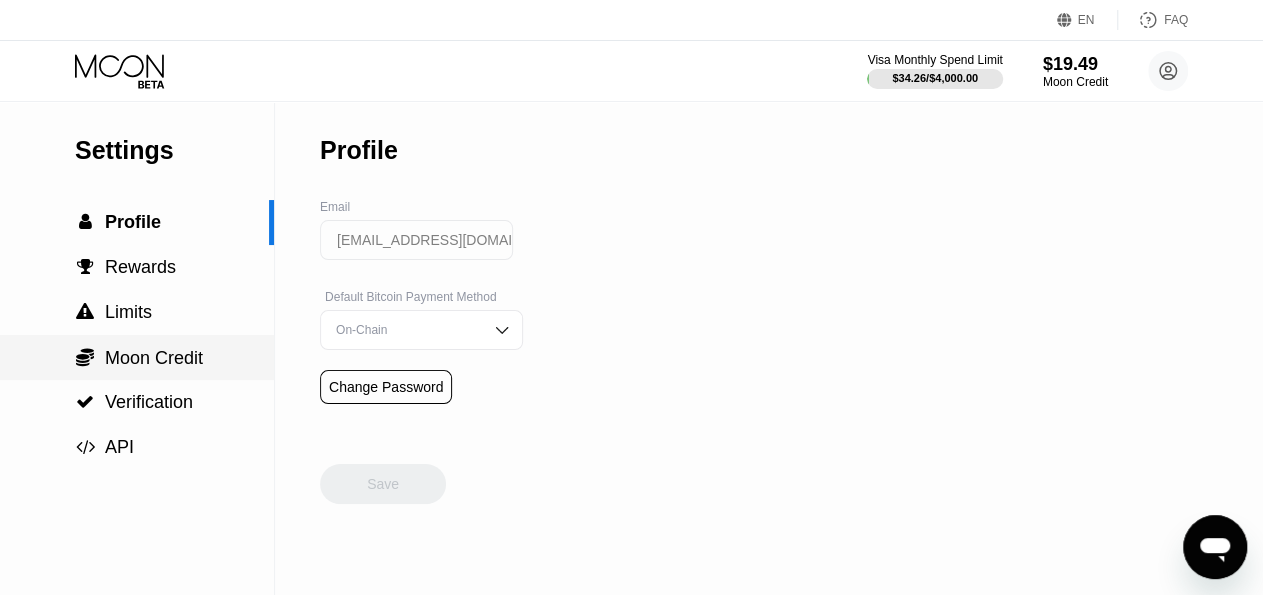 scroll, scrollTop: 60, scrollLeft: 0, axis: vertical 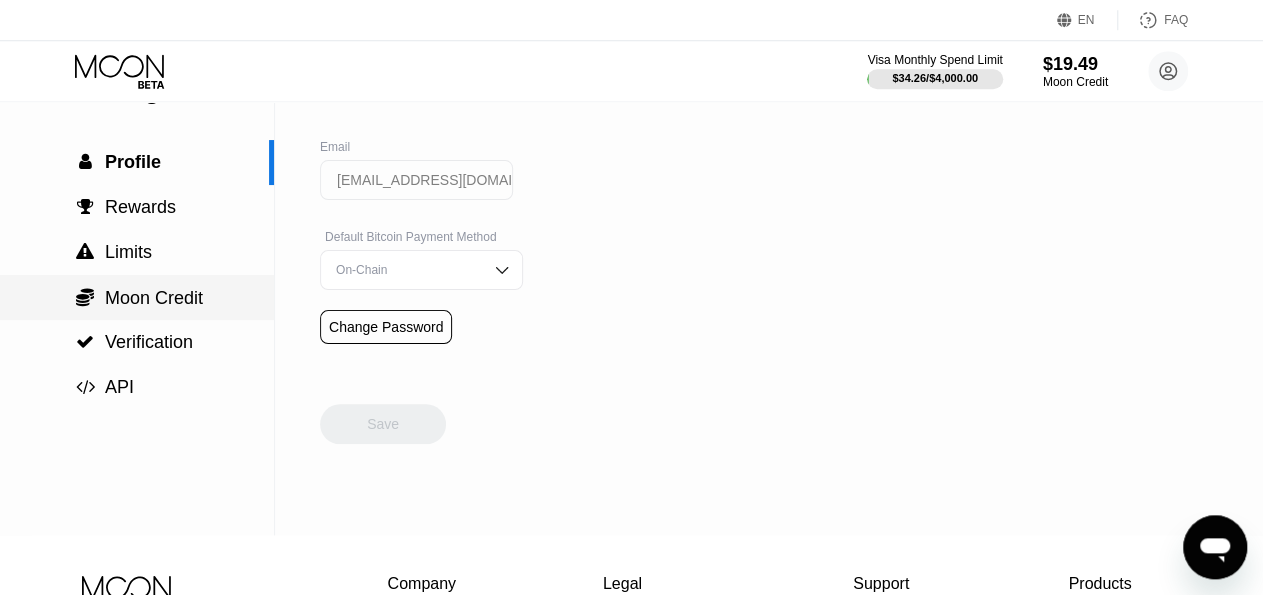 click on " Moon Credit" at bounding box center [137, 298] 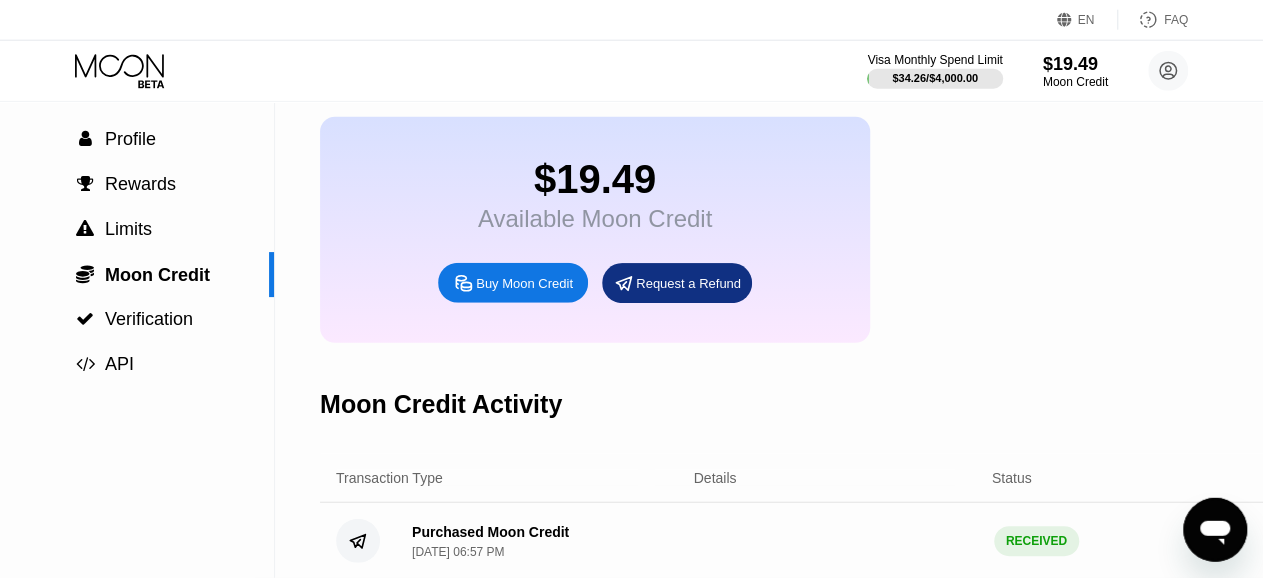 scroll, scrollTop: 82, scrollLeft: 0, axis: vertical 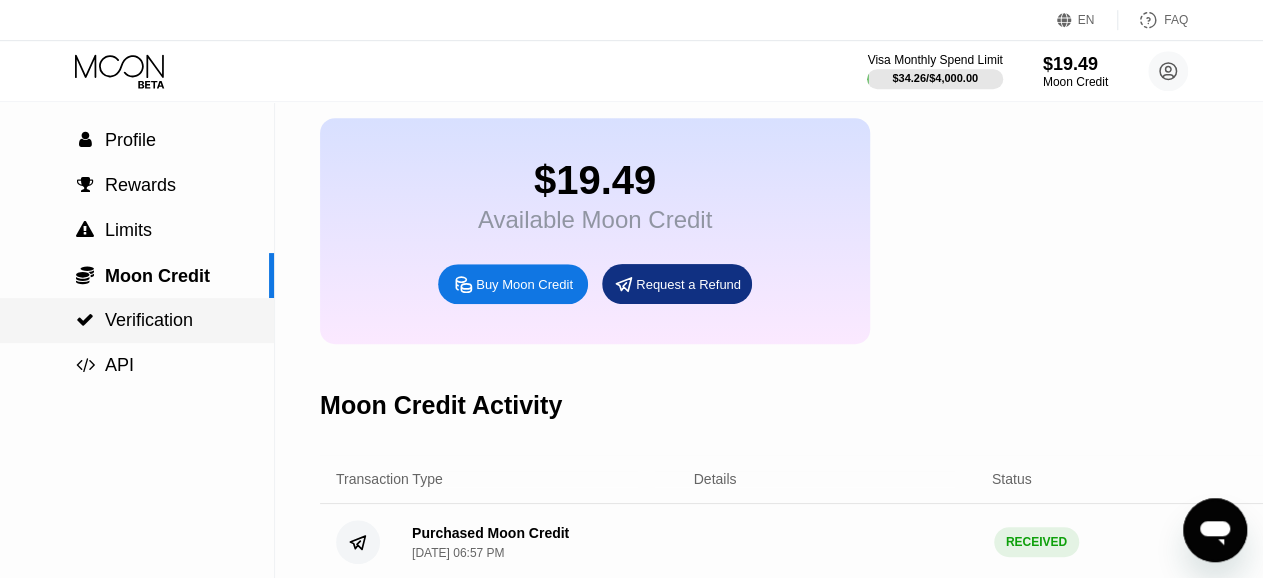click on "Verification" at bounding box center [149, 320] 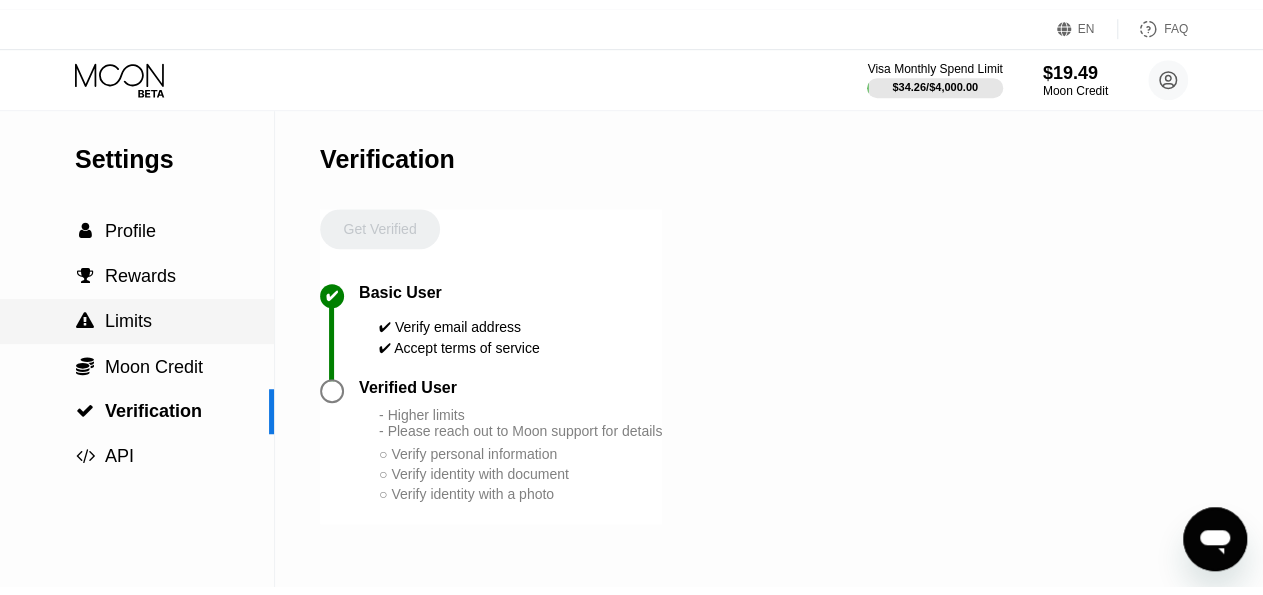 scroll, scrollTop: 0, scrollLeft: 0, axis: both 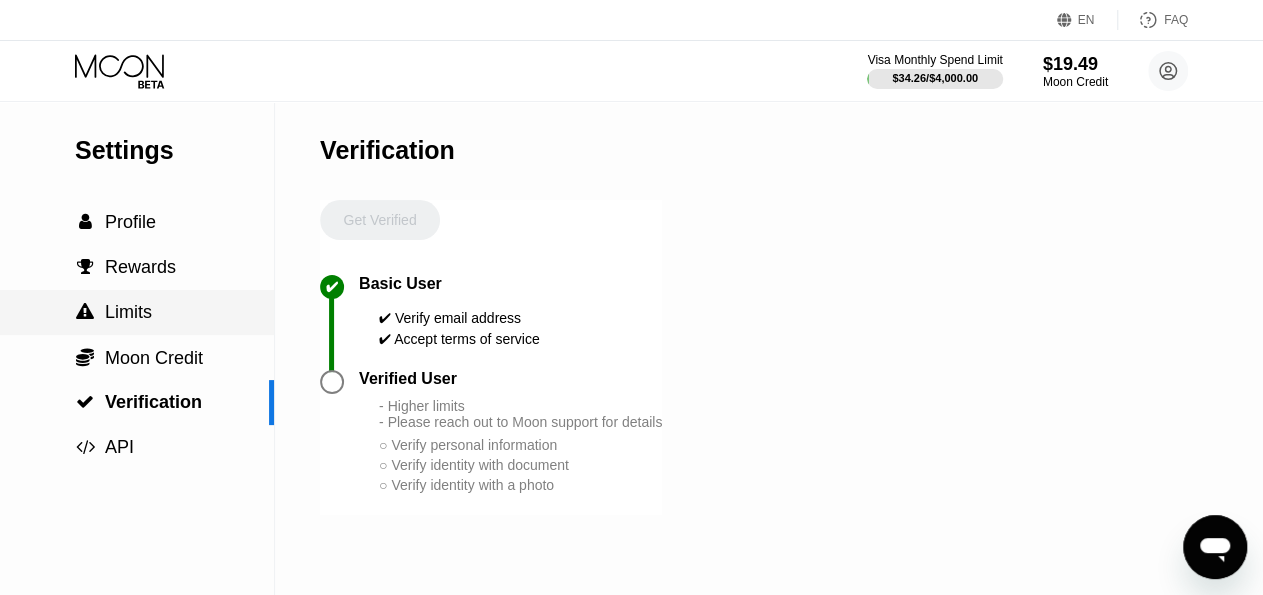 click on " Limits" at bounding box center [137, 312] 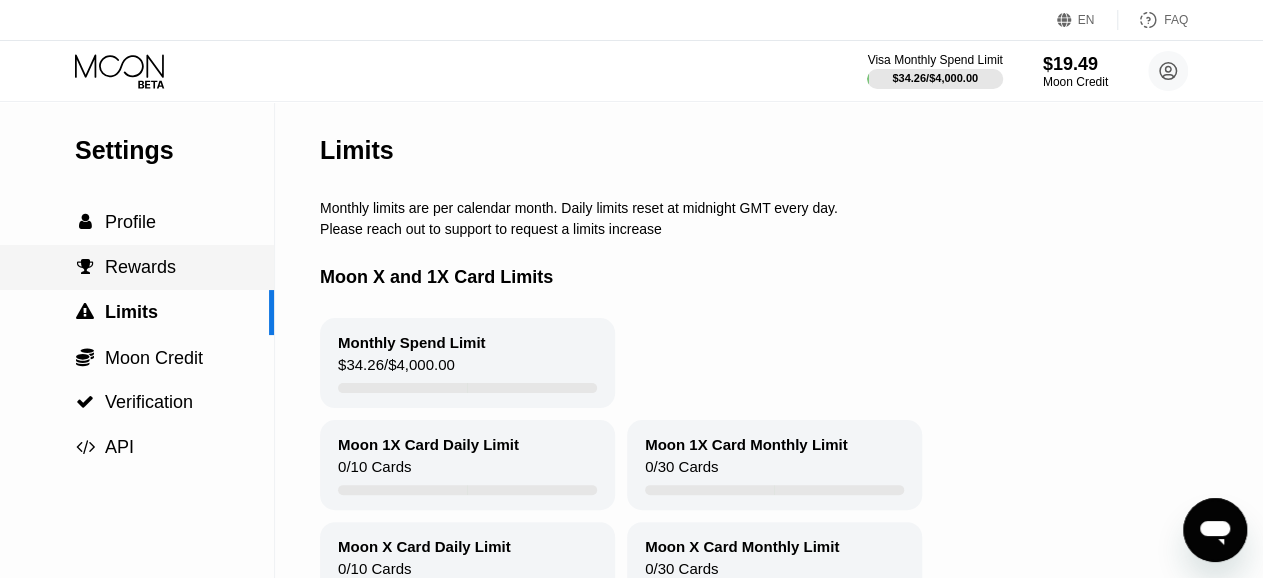 click on " Rewards" at bounding box center [137, 267] 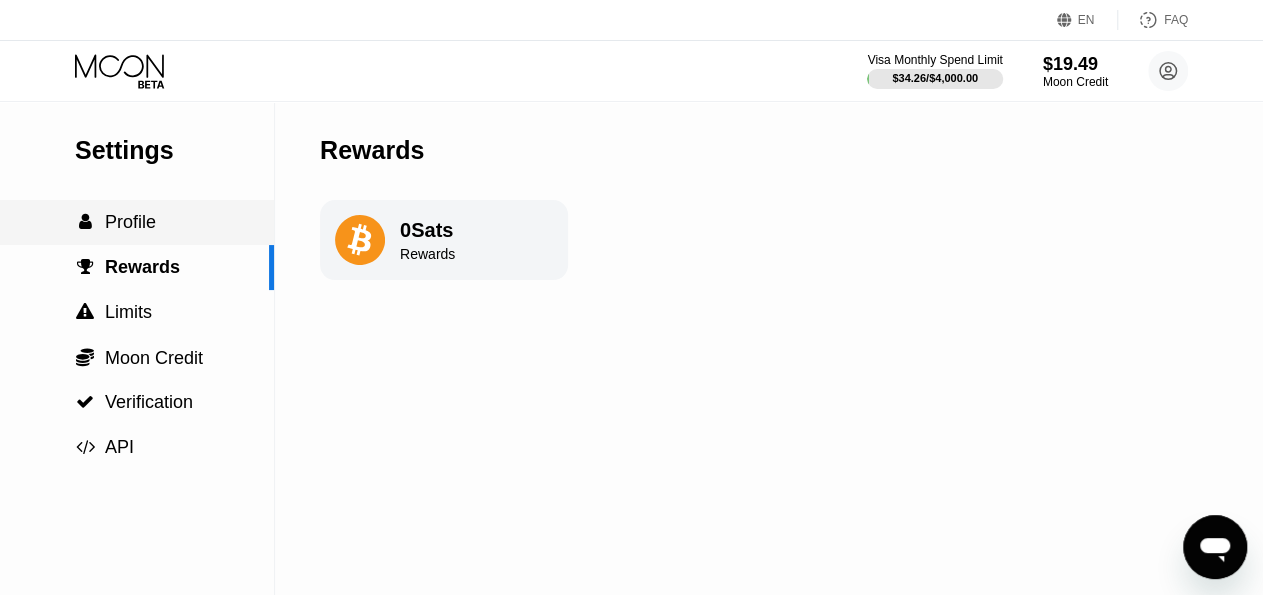 click on " Profile" at bounding box center (137, 222) 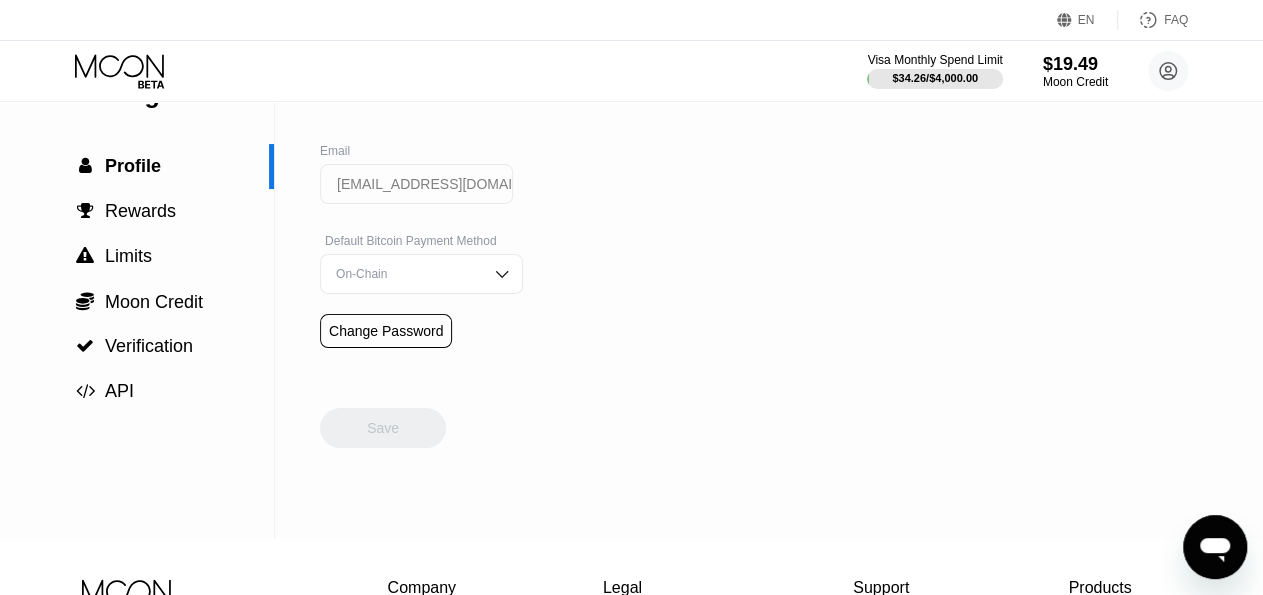 scroll, scrollTop: 128, scrollLeft: 0, axis: vertical 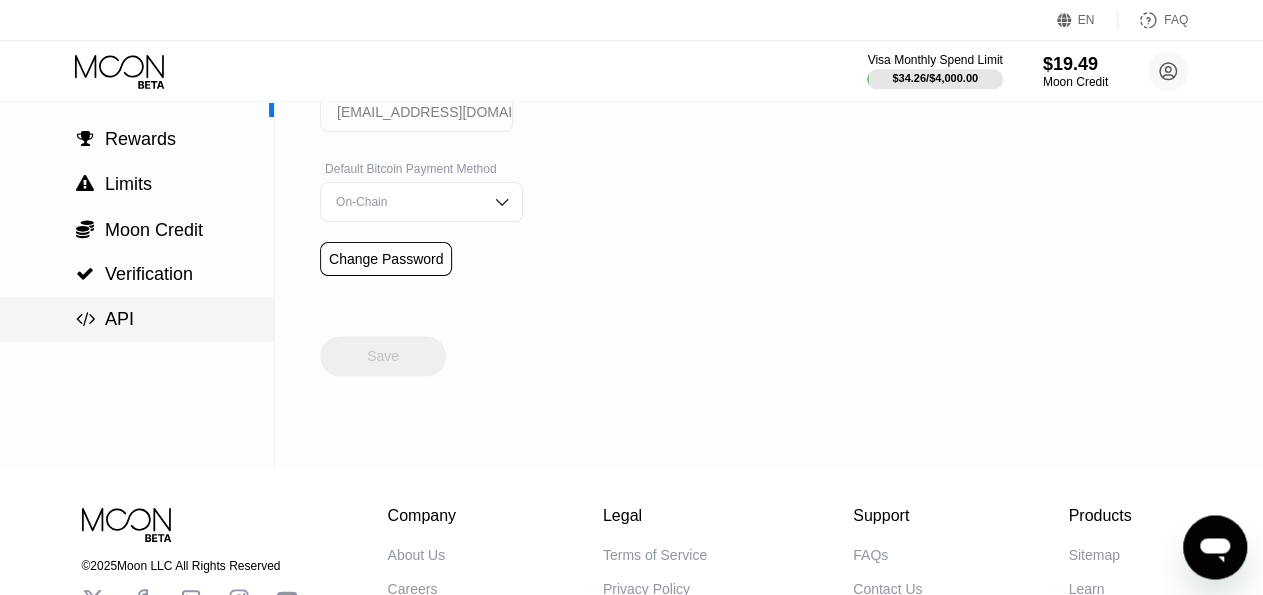 click on " API" at bounding box center [137, 319] 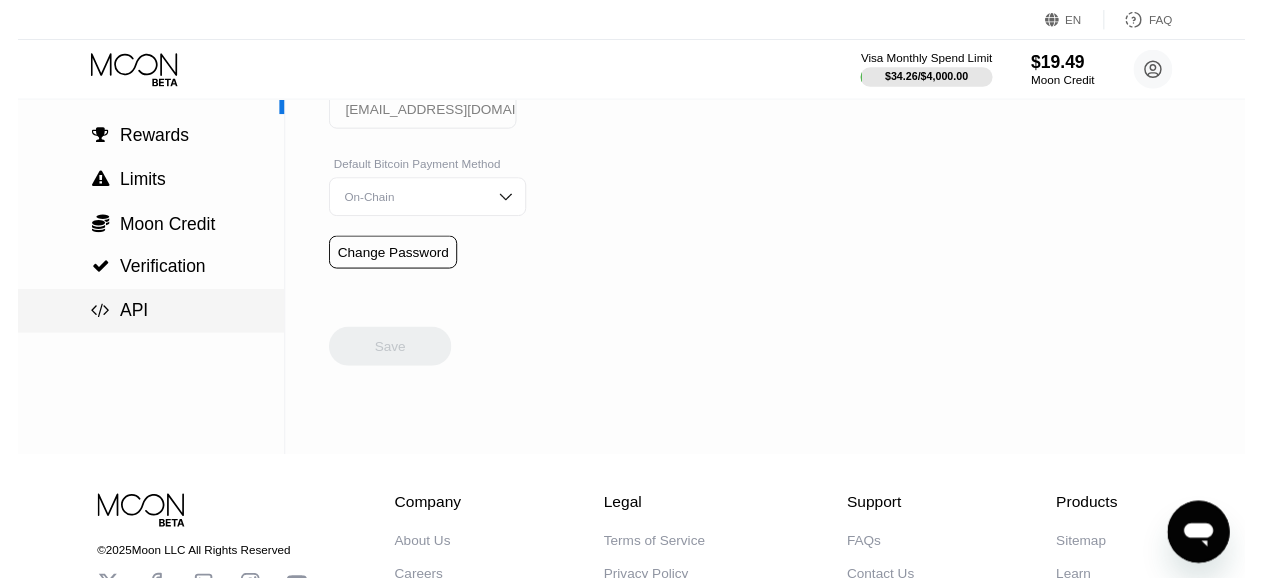 scroll, scrollTop: 0, scrollLeft: 0, axis: both 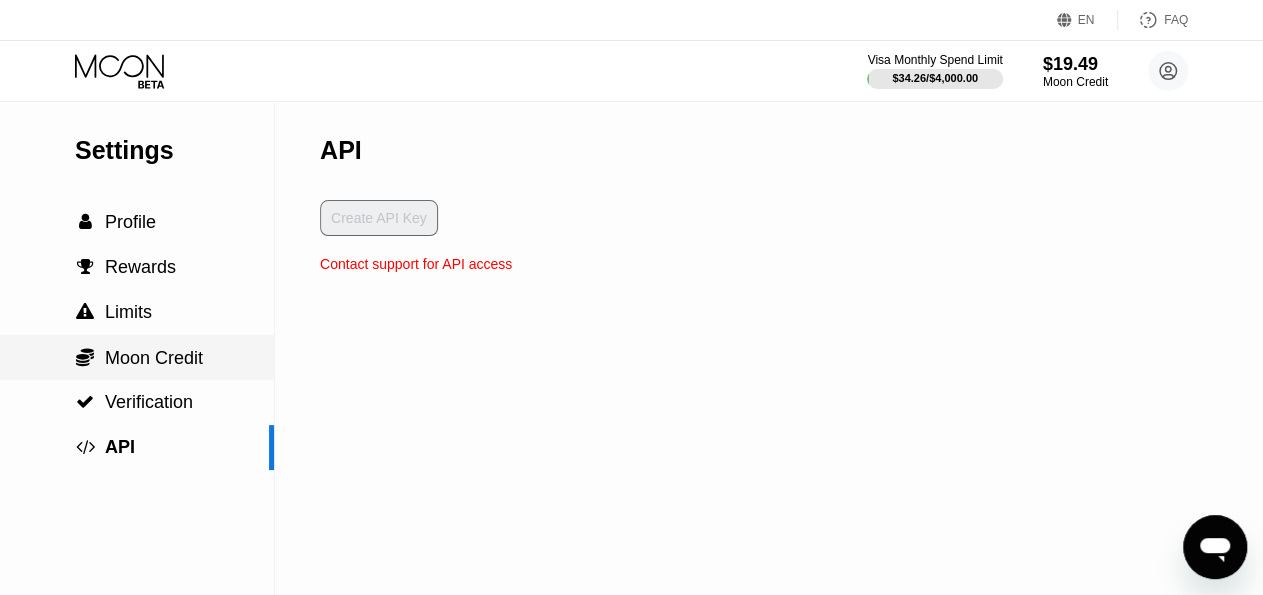 click on " Moon Credit" at bounding box center [137, 357] 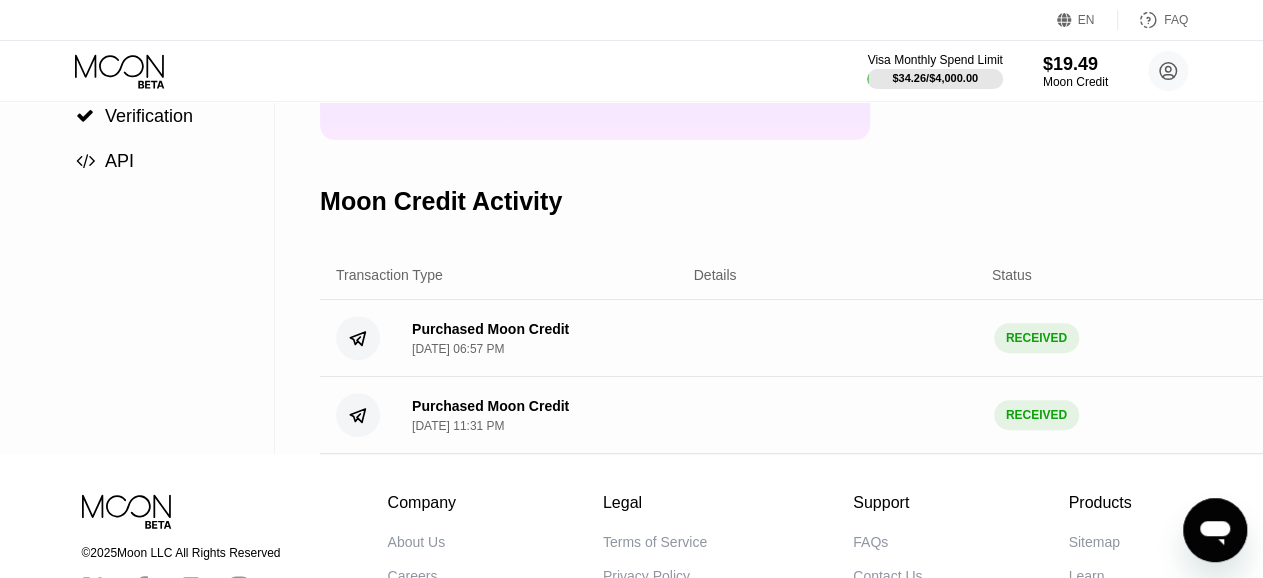 scroll, scrollTop: 119, scrollLeft: 0, axis: vertical 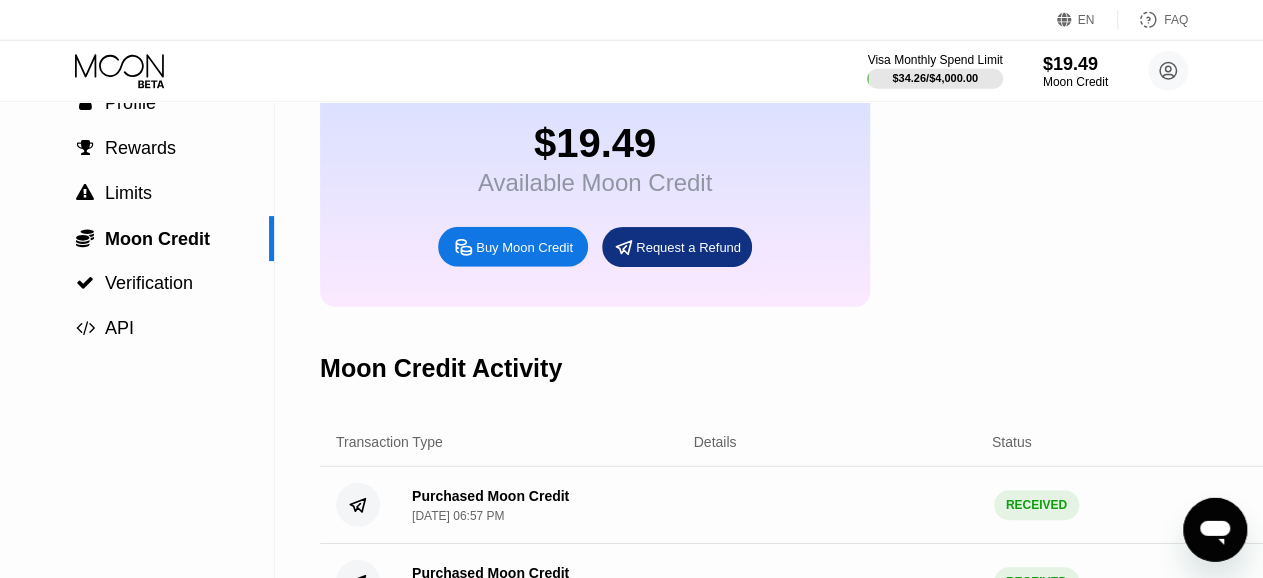 click on "Buy Moon Credit" at bounding box center [513, 247] 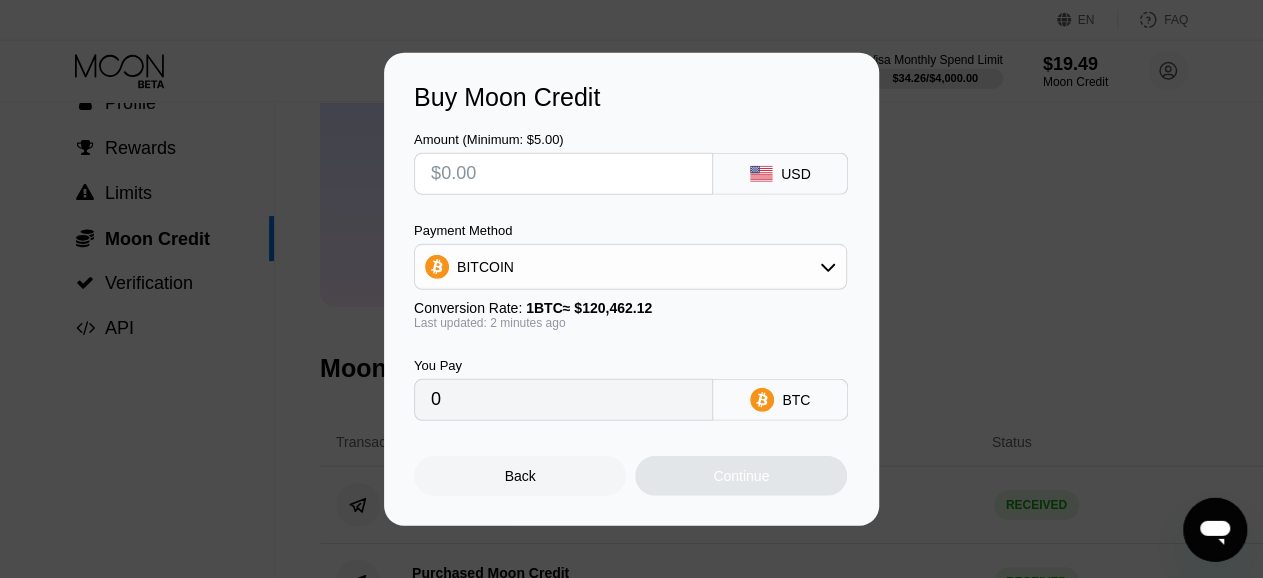 click at bounding box center (563, 174) 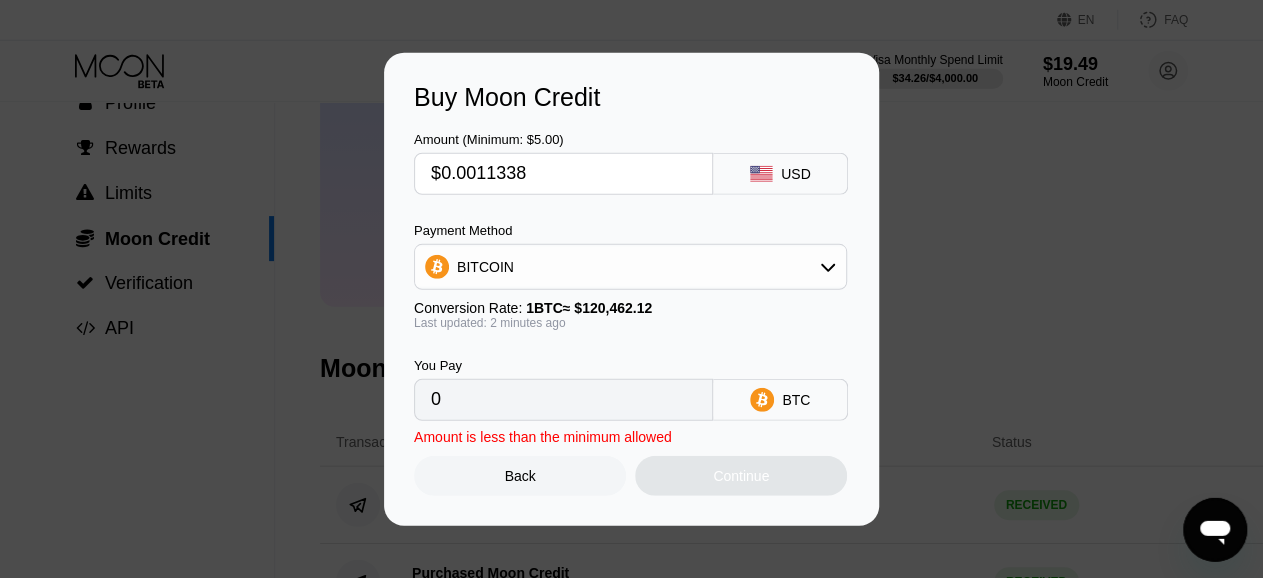 type on "0.00000001" 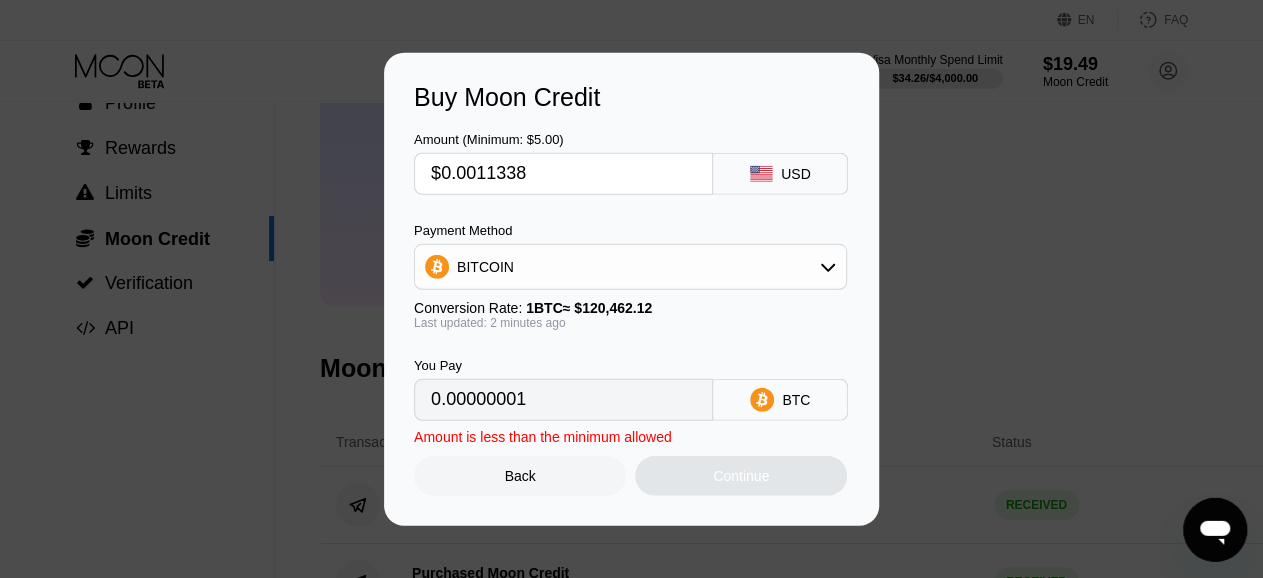 type 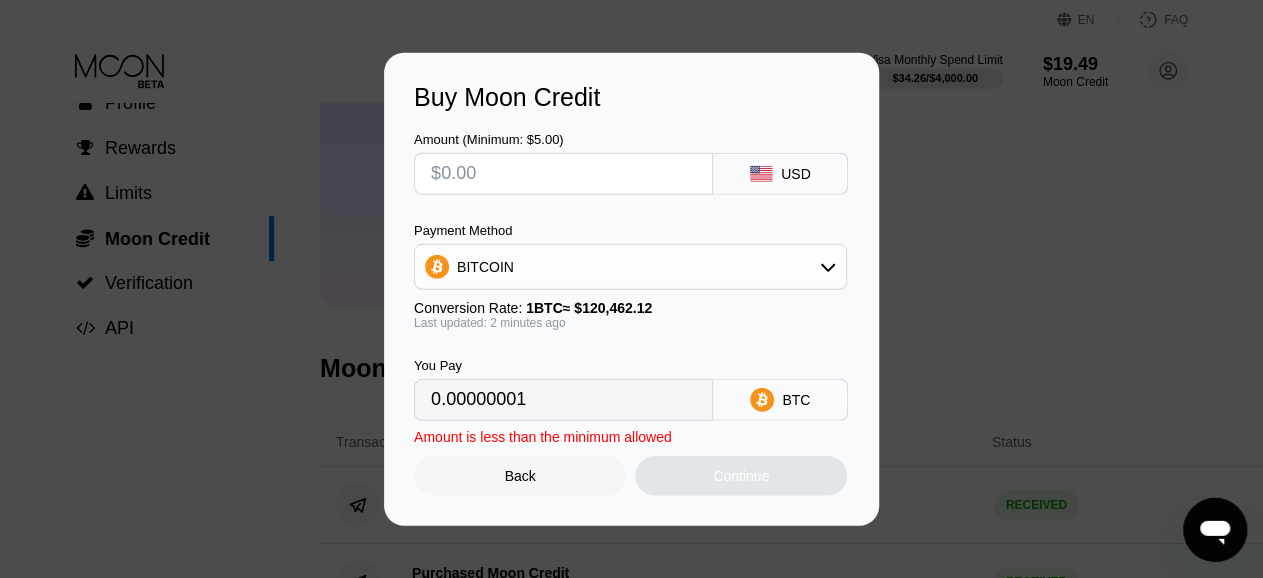 type on "0" 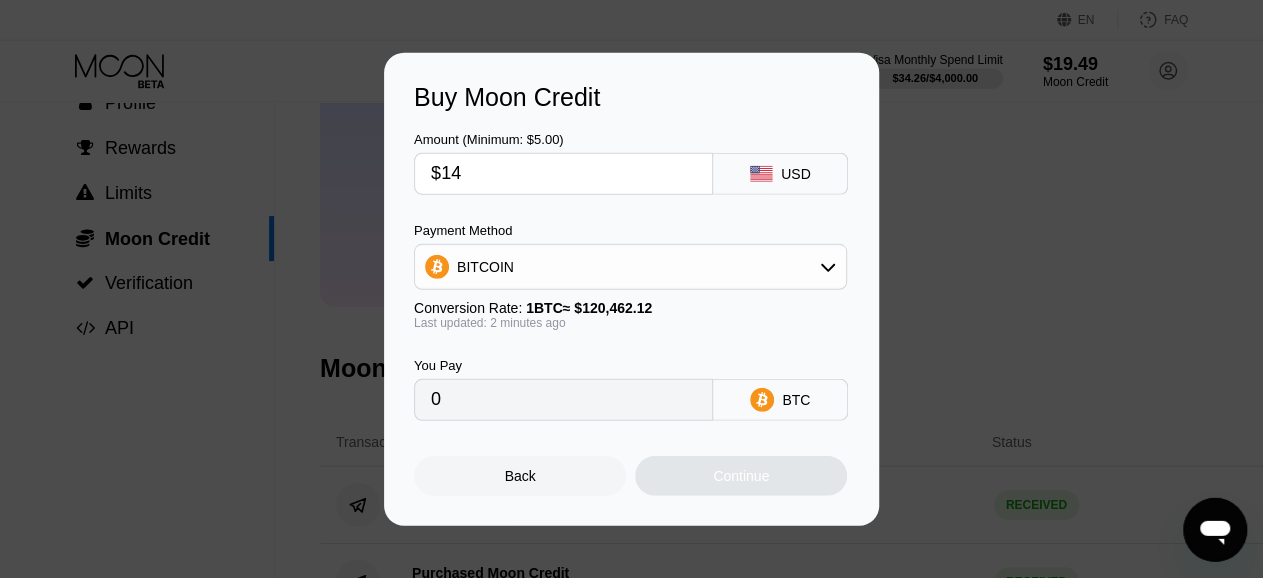 type on "$140" 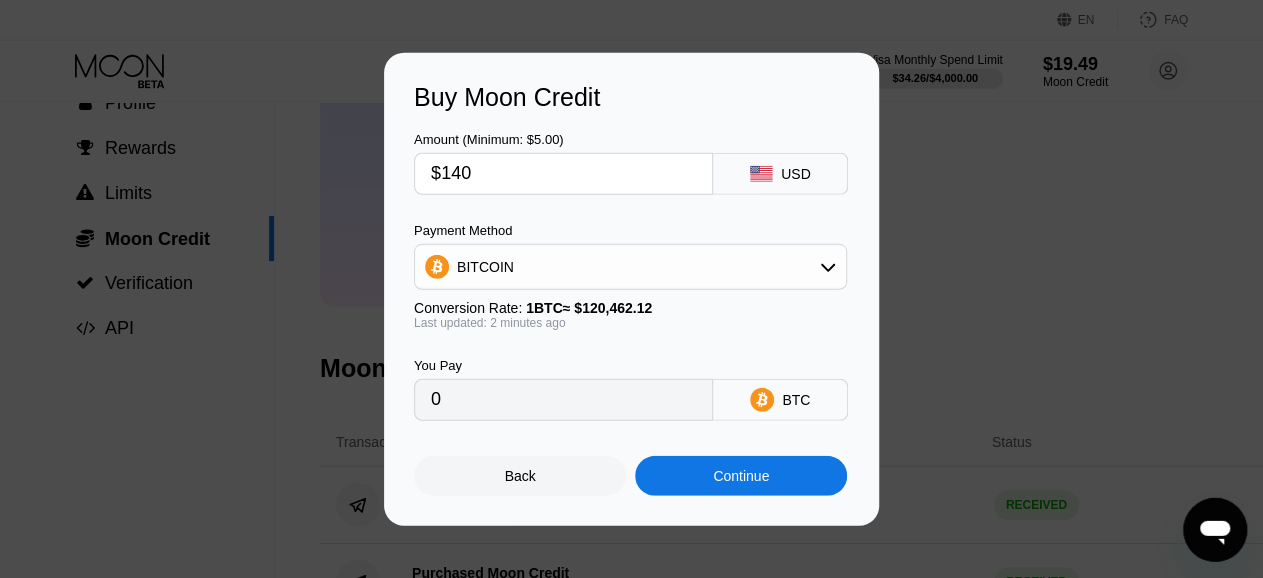 type on "0.00116220" 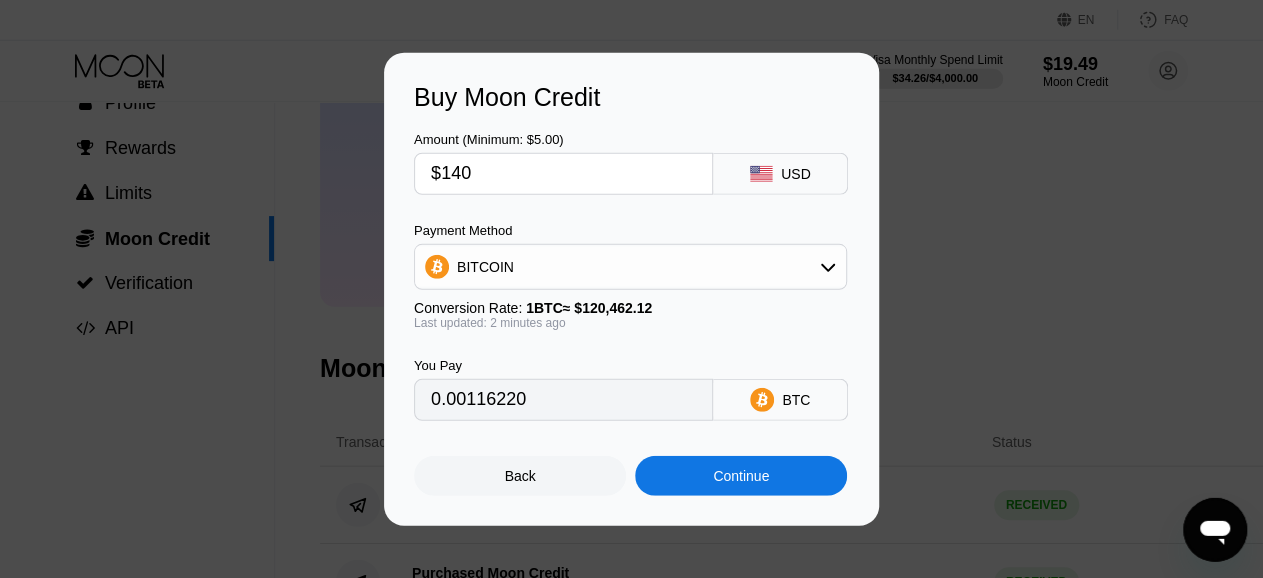 type on "$140" 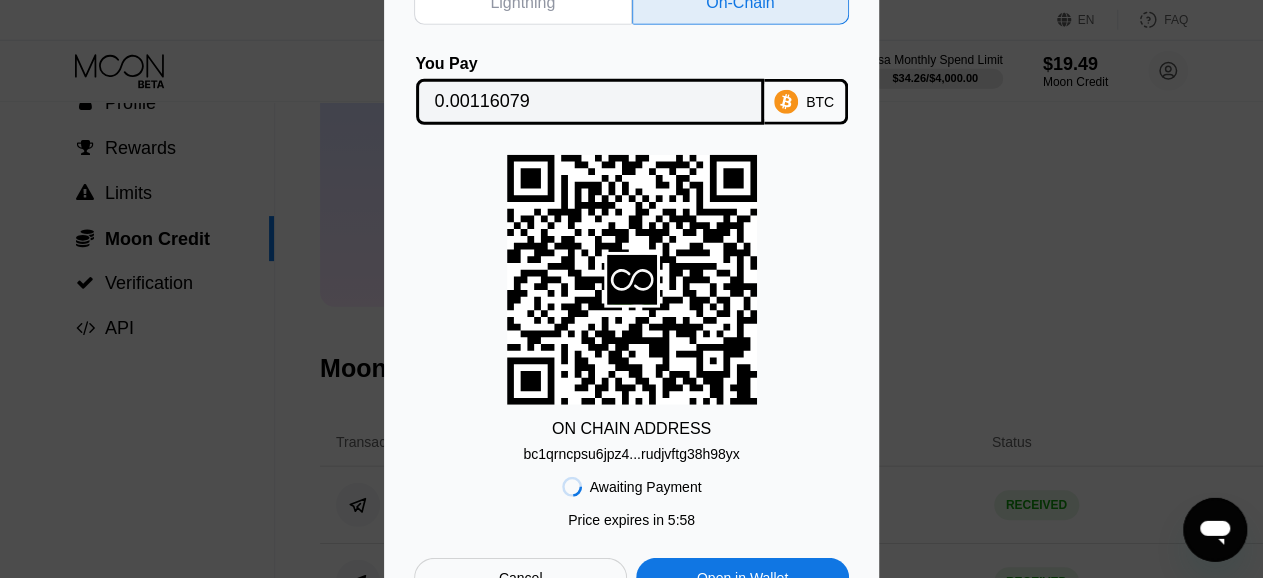 click on "bc1qrncpsu6jpz4...rudjvftg38h98yx" at bounding box center (631, 454) 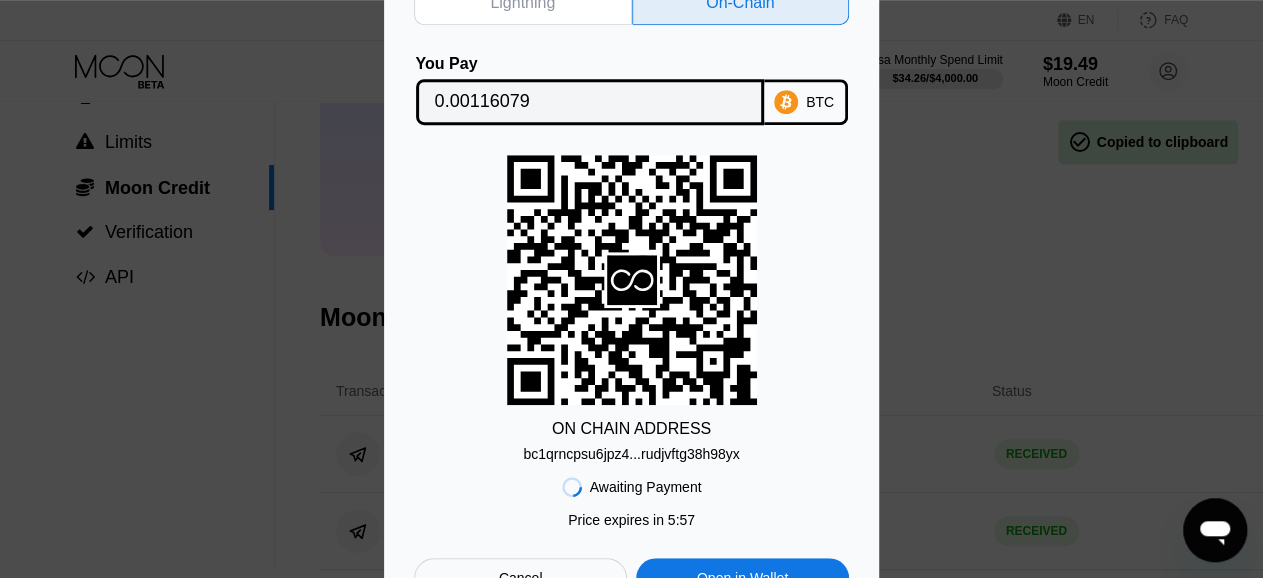 scroll, scrollTop: 136, scrollLeft: 0, axis: vertical 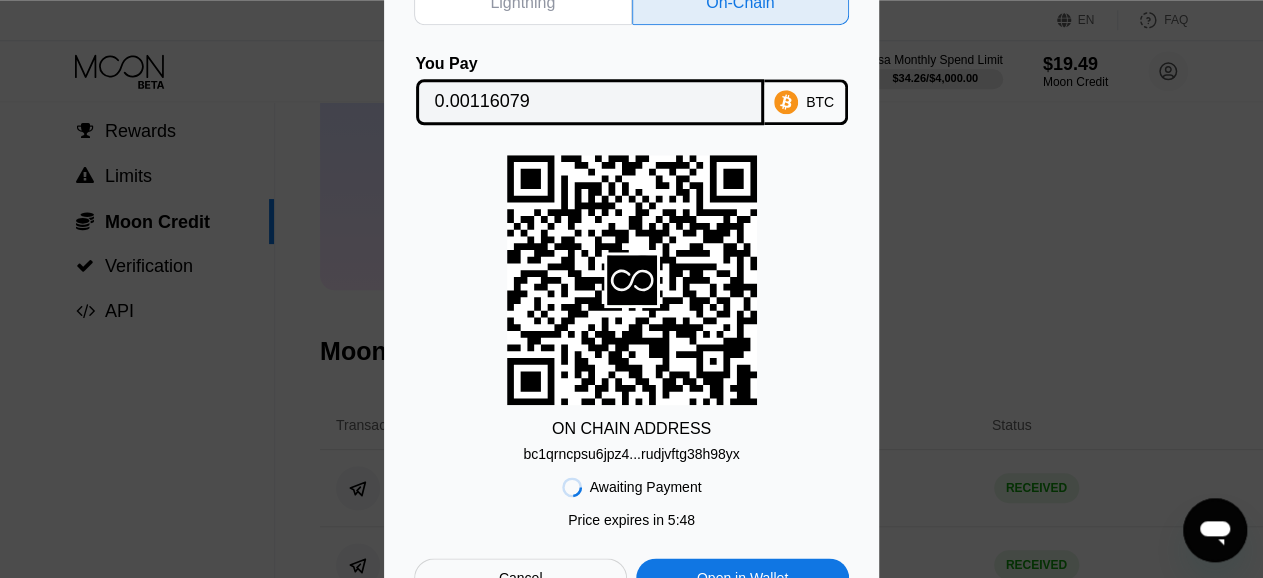 click on "Lightning On-Chain You Pay 0.00116079 BTC ON CHAIN   ADDRESS bc1qrncpsu6jpz4...rudjvftg38h98yx Awaiting Payment Price expires in   5 : 48 Cancel Open in Wallet" at bounding box center (631, 289) 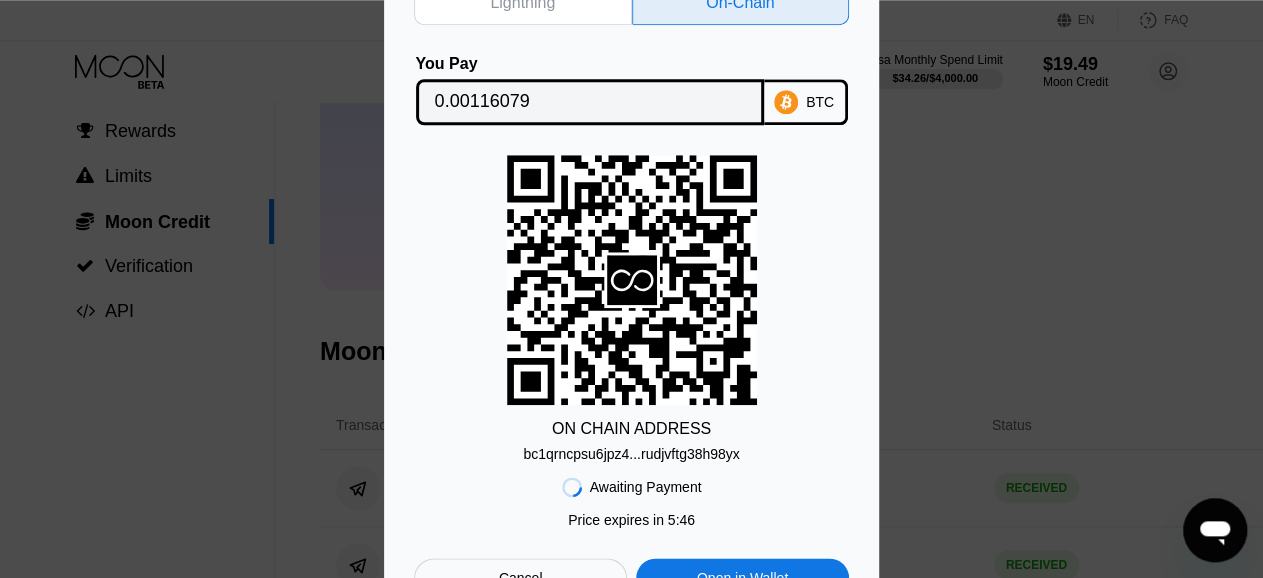 click on "Cancel" at bounding box center (520, 578) 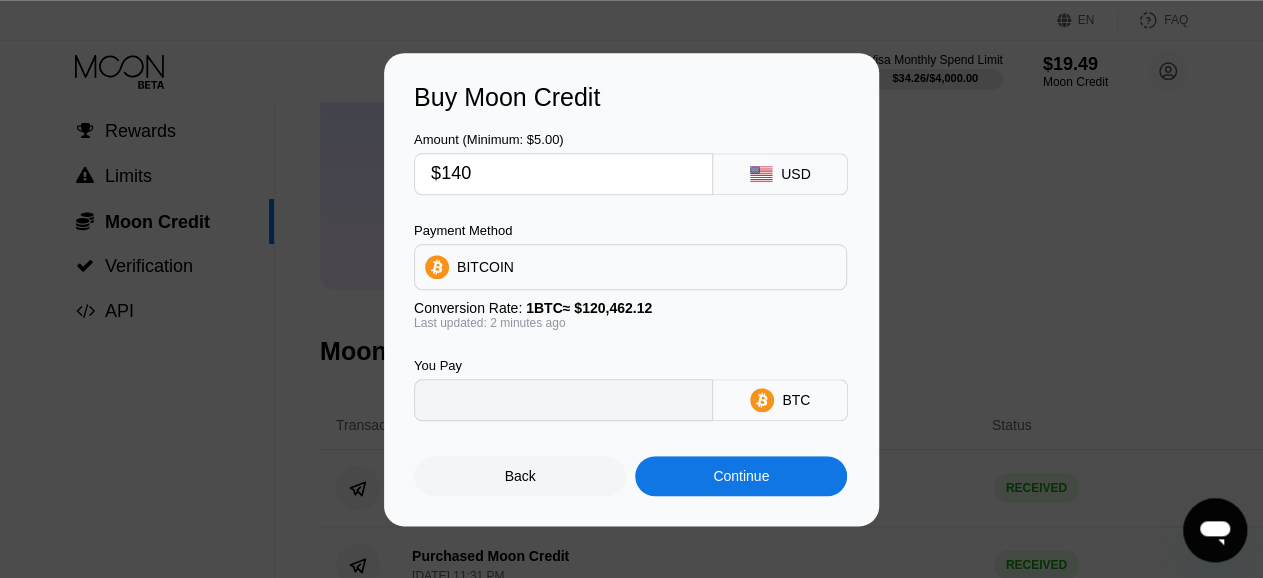 type on "0.00116220" 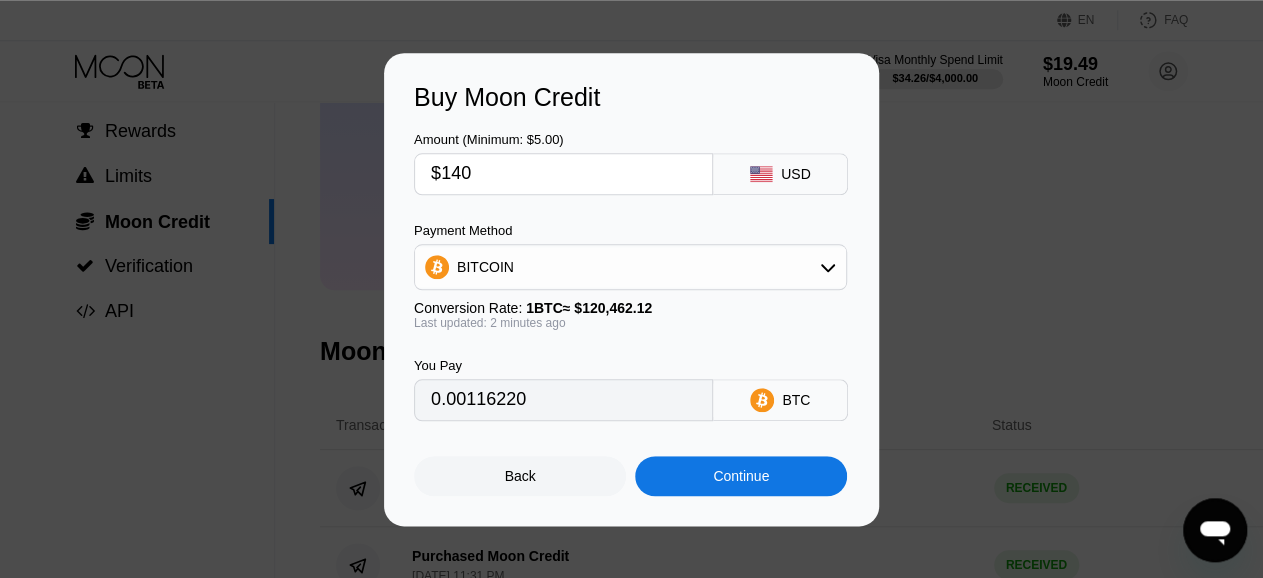 click on "Back" at bounding box center [520, 476] 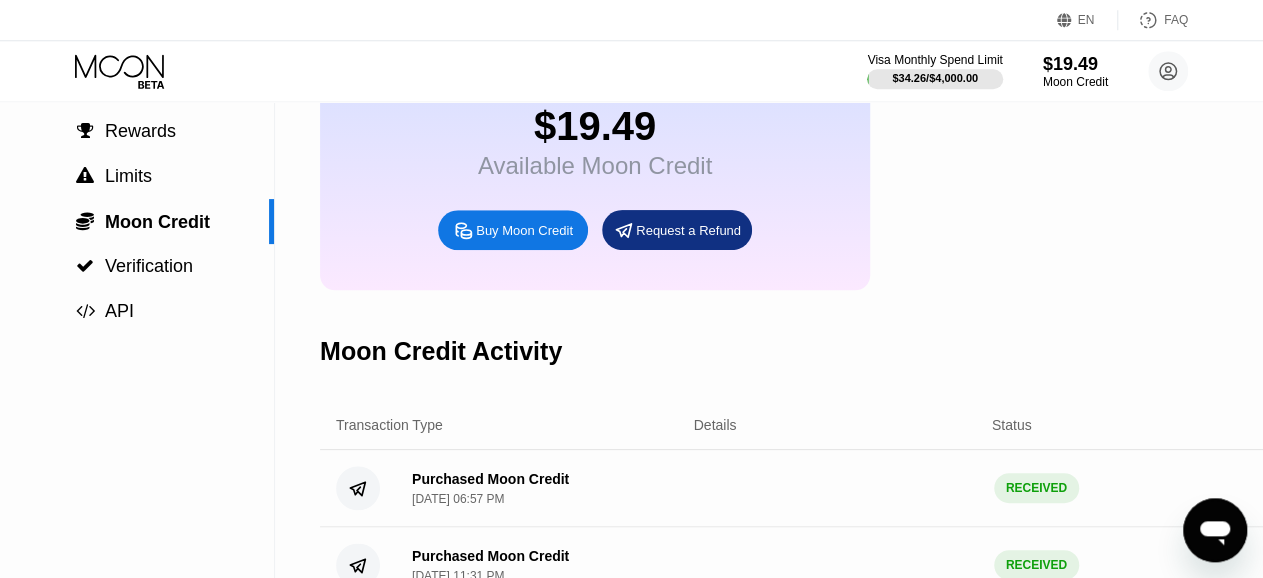 click on "Moon Credit Activity" at bounding box center [842, 351] 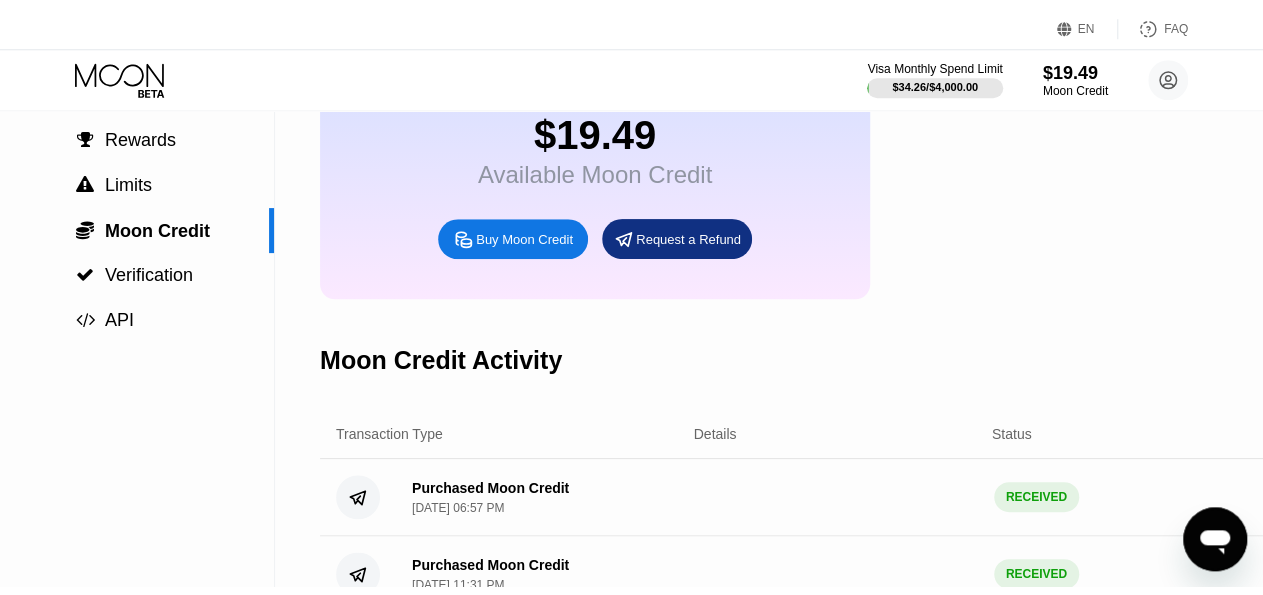scroll, scrollTop: 0, scrollLeft: 0, axis: both 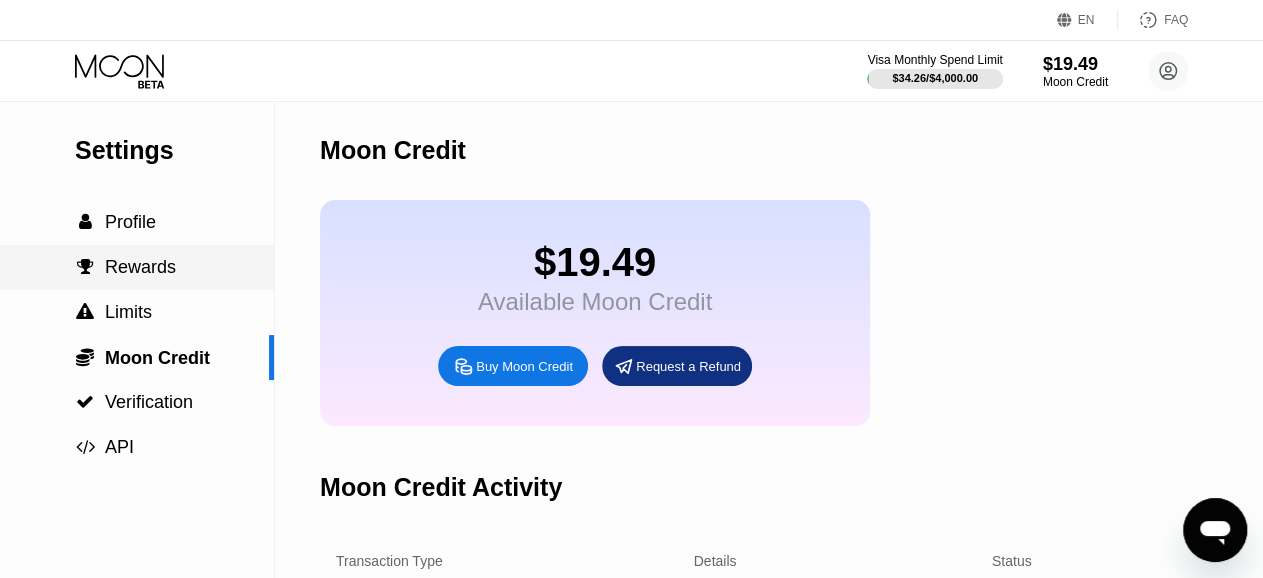 click on " Profile" at bounding box center (137, 222) 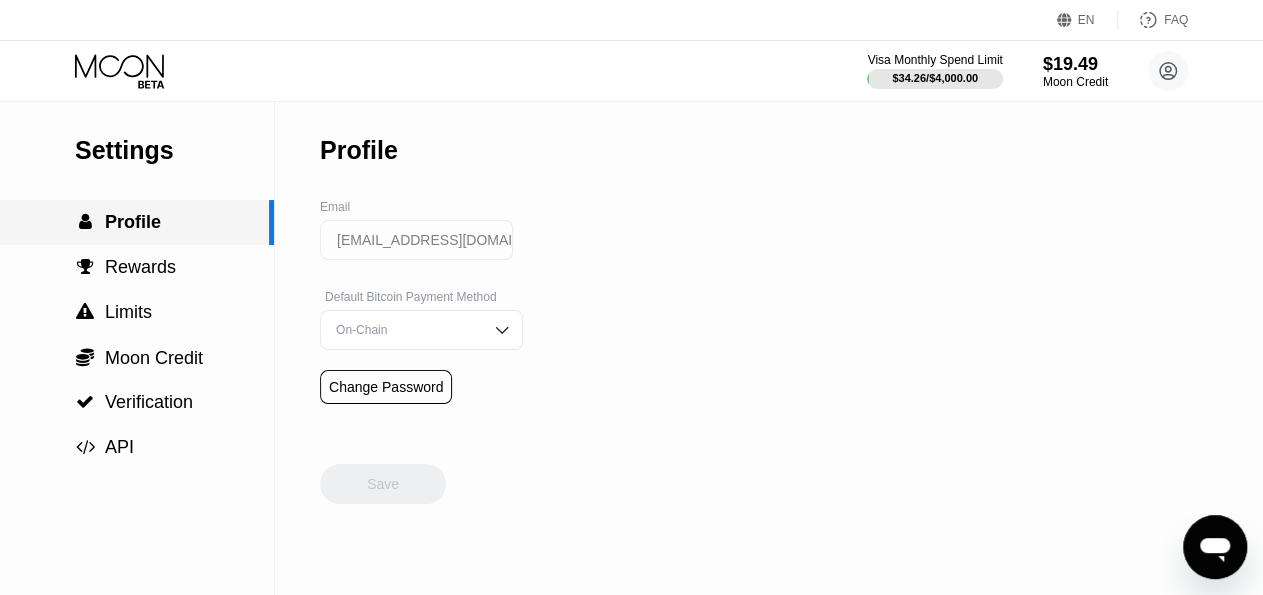 click on "Profile" at bounding box center [133, 222] 